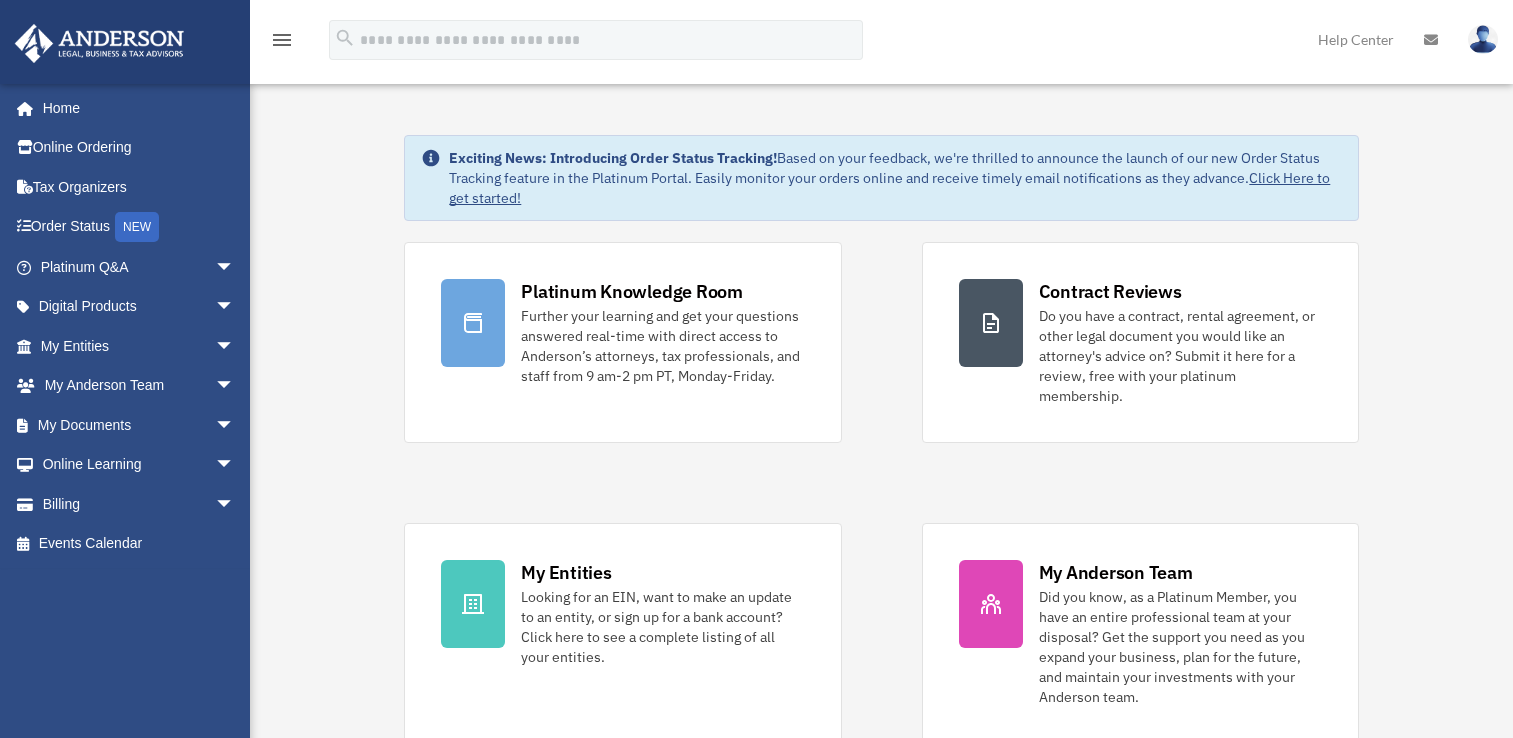 scroll, scrollTop: 0, scrollLeft: 0, axis: both 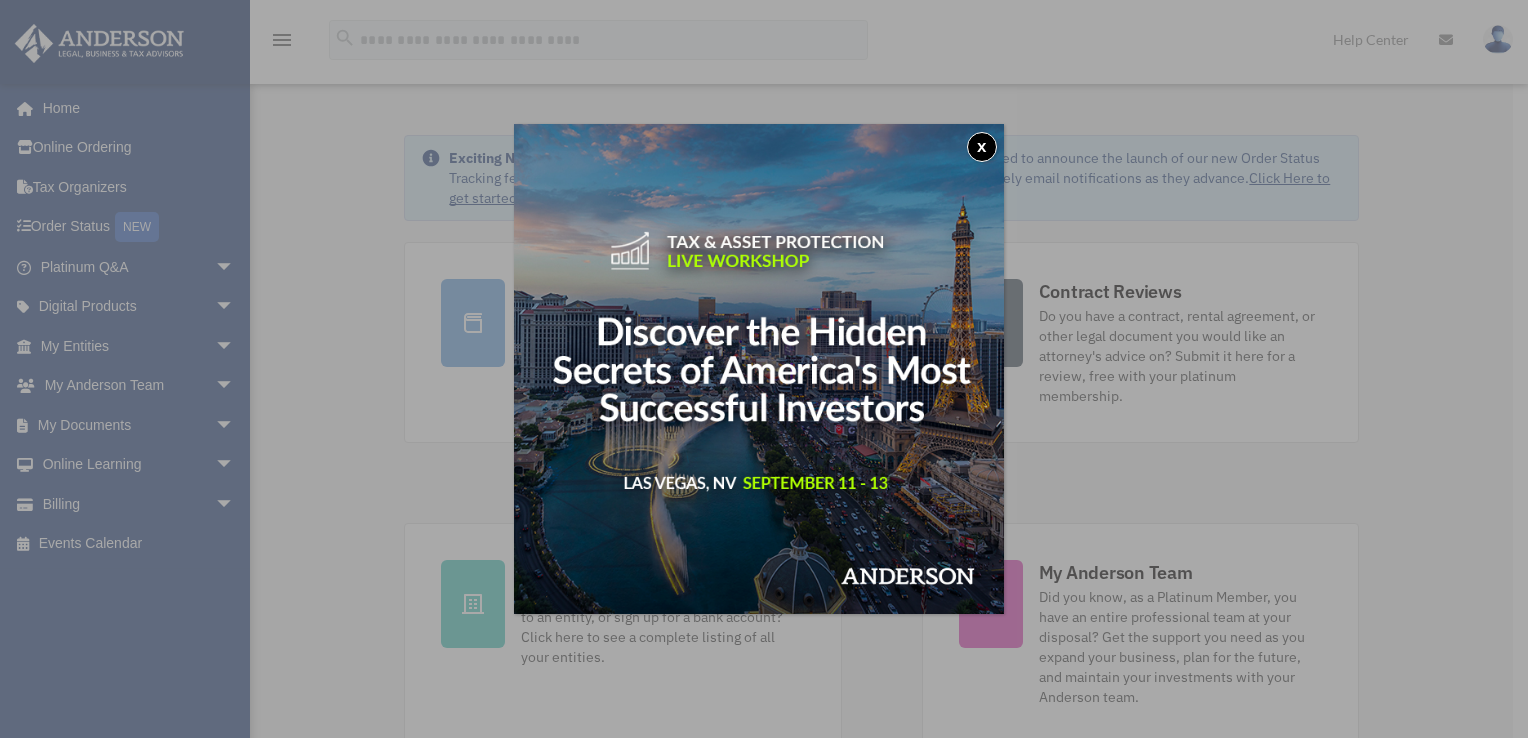 click on "x" at bounding box center (982, 147) 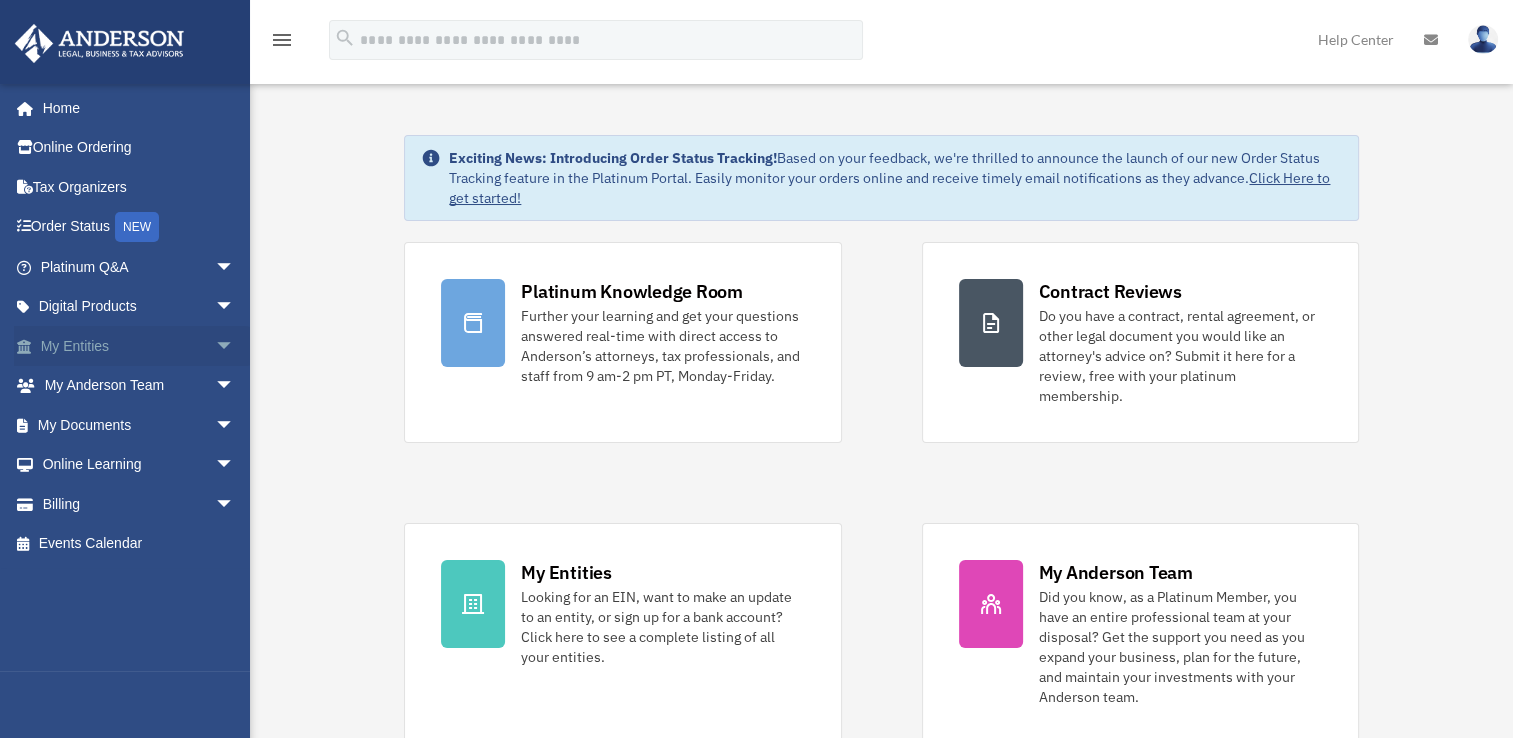 click on "arrow_drop_down" at bounding box center [235, 346] 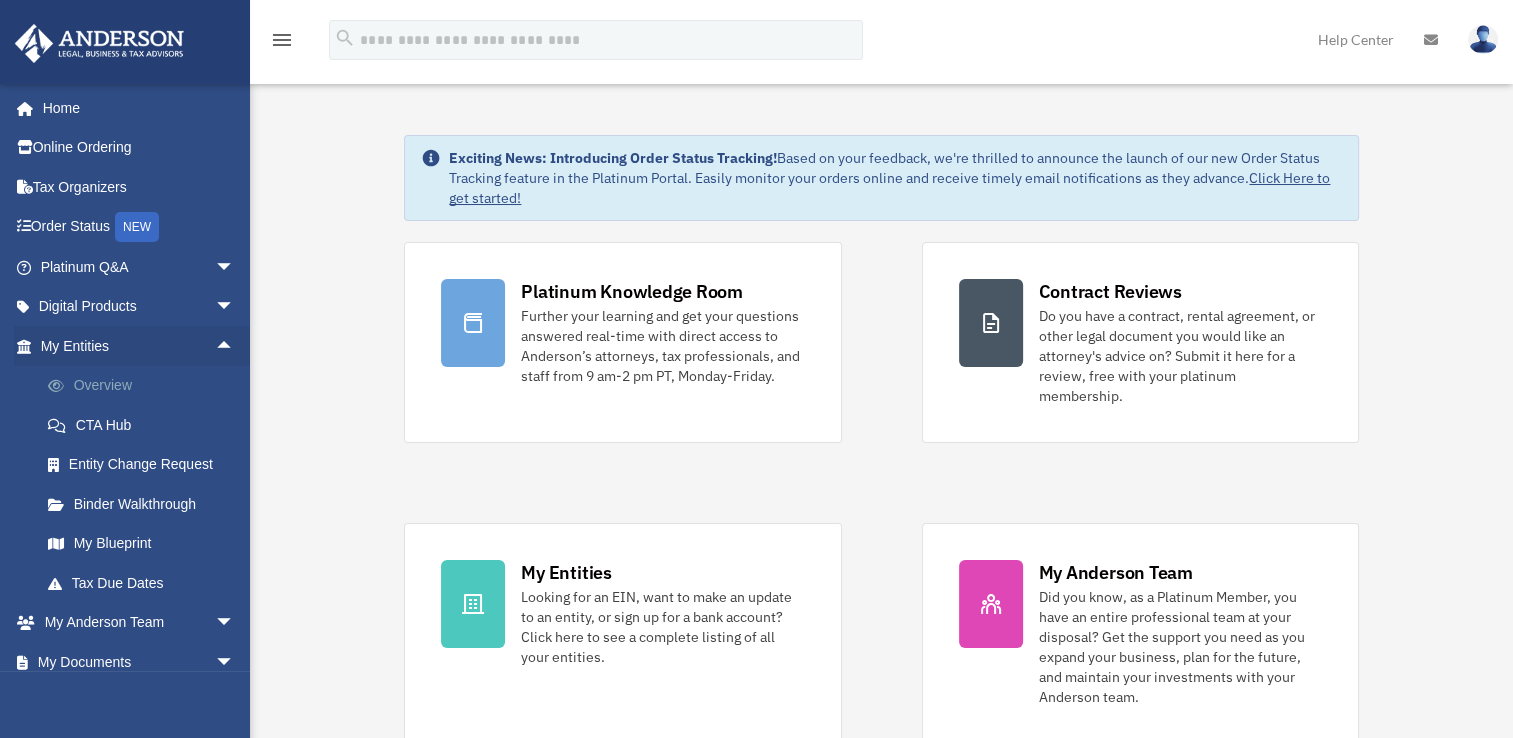 click on "Overview" at bounding box center (146, 386) 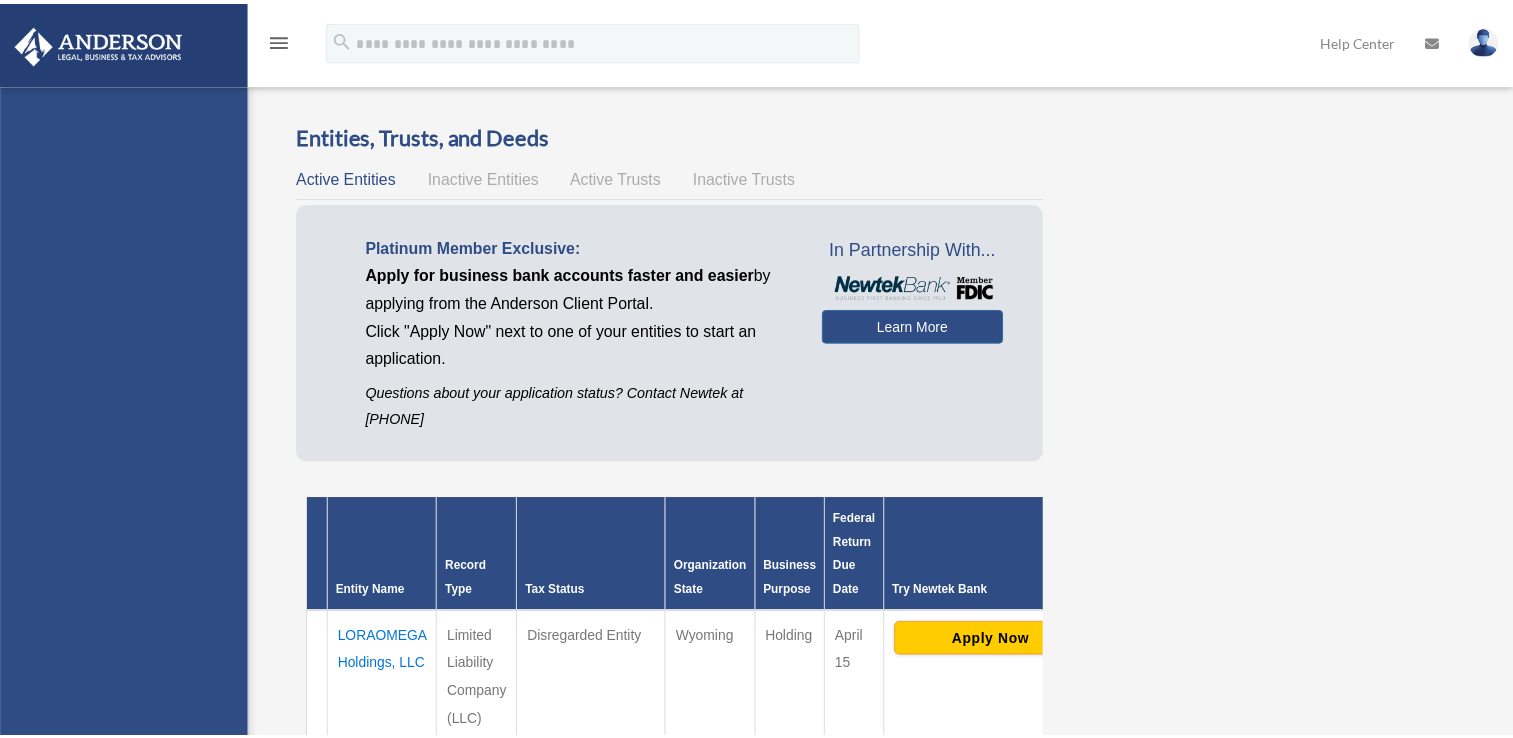 scroll, scrollTop: 0, scrollLeft: 0, axis: both 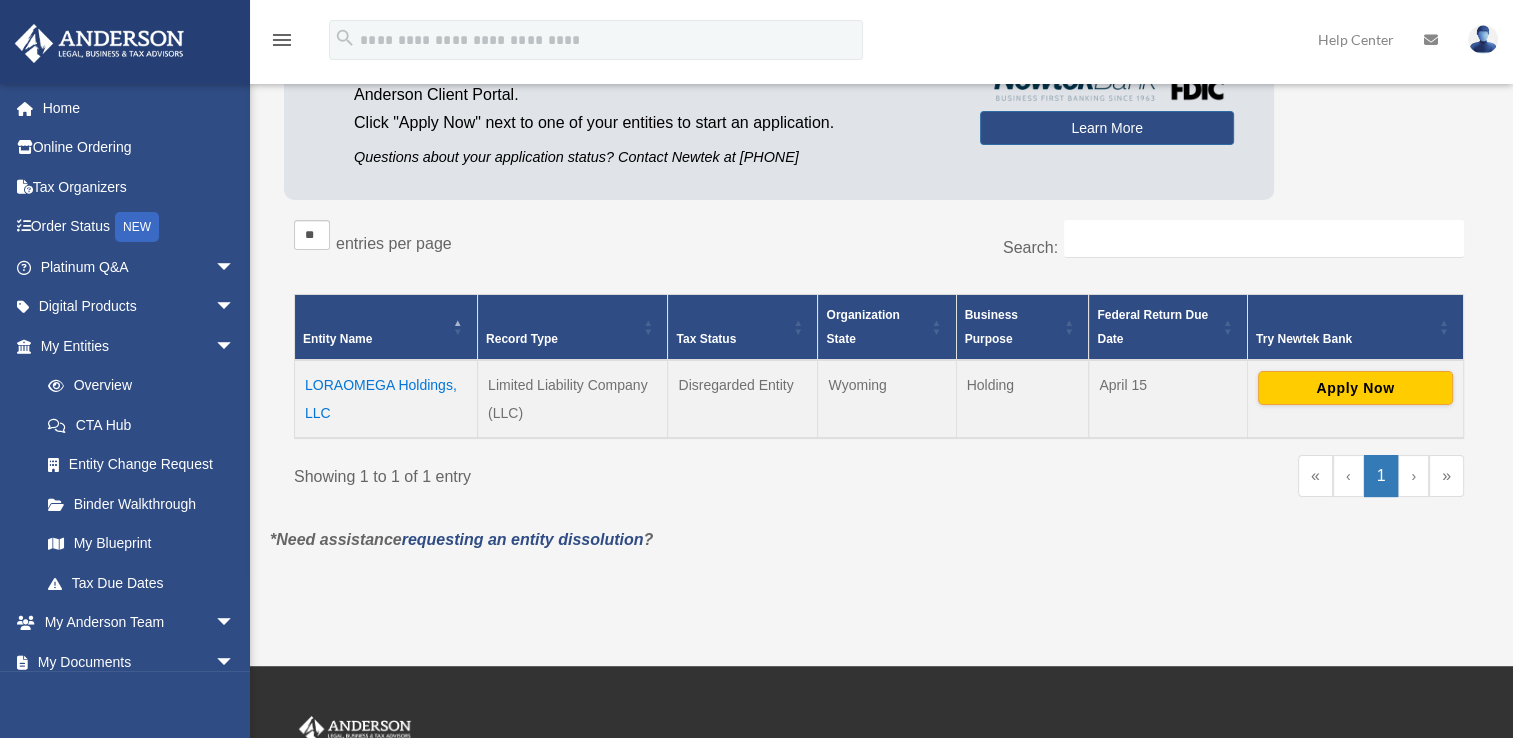 click on "LORAOMEGA Holdings, LLC" at bounding box center (386, 399) 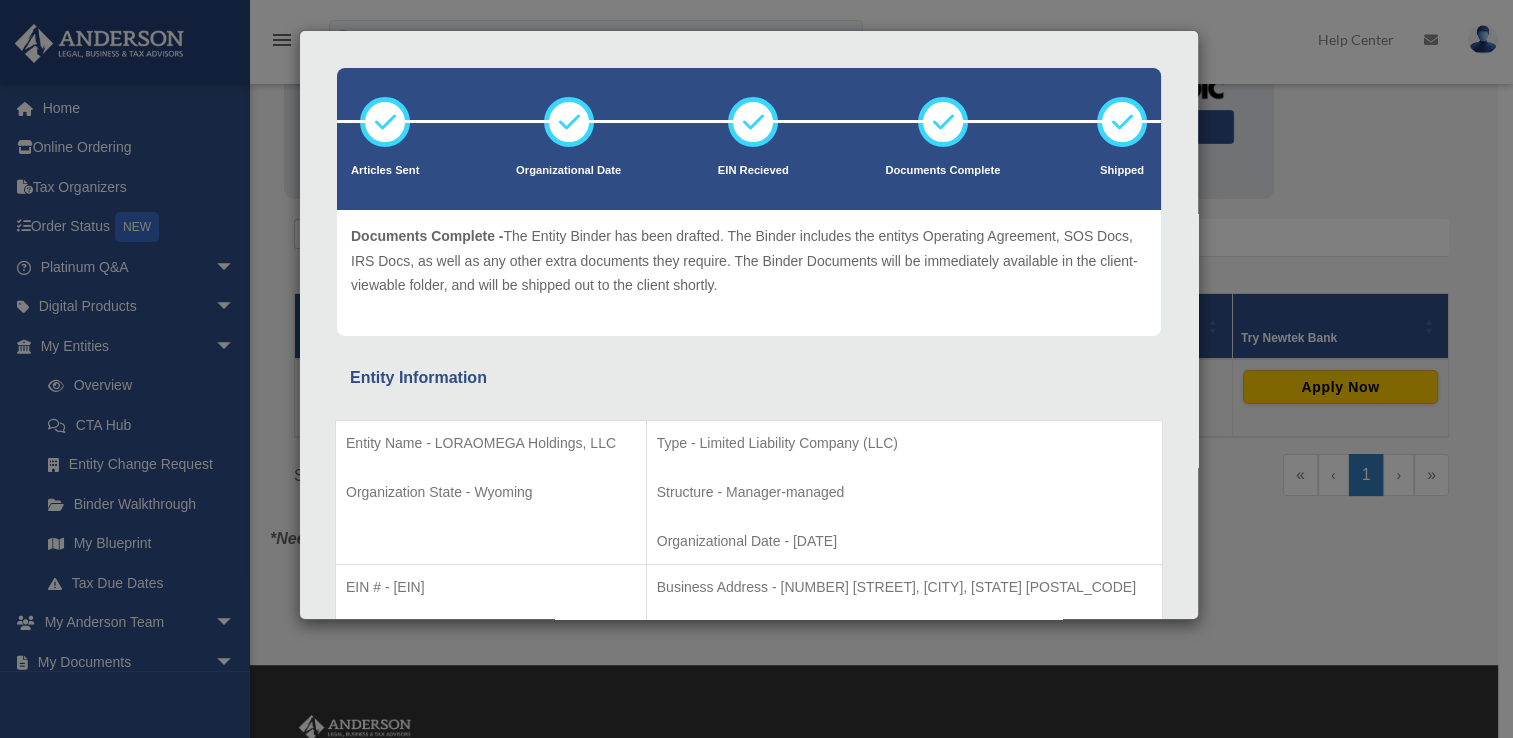 scroll, scrollTop: 0, scrollLeft: 0, axis: both 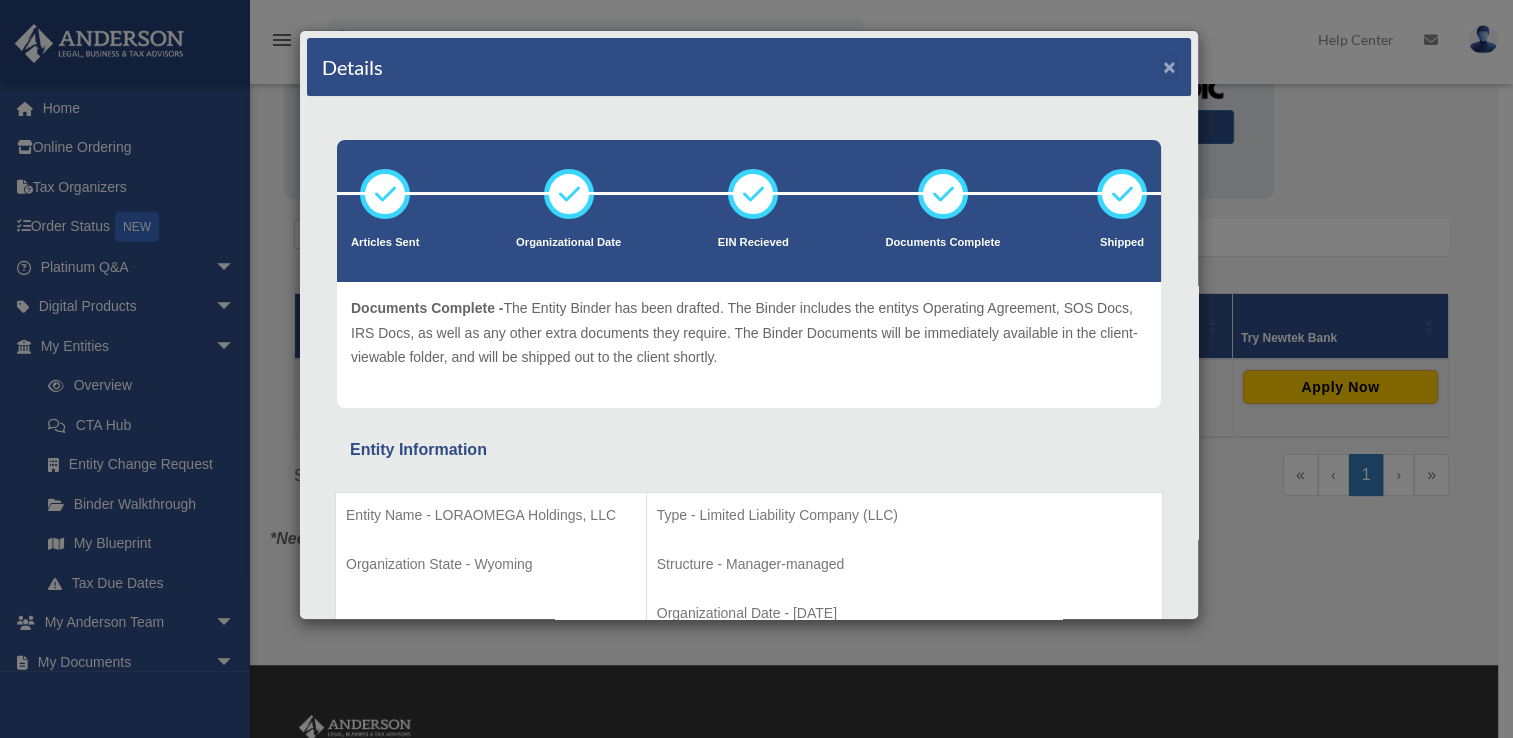 click on "×" at bounding box center [1169, 66] 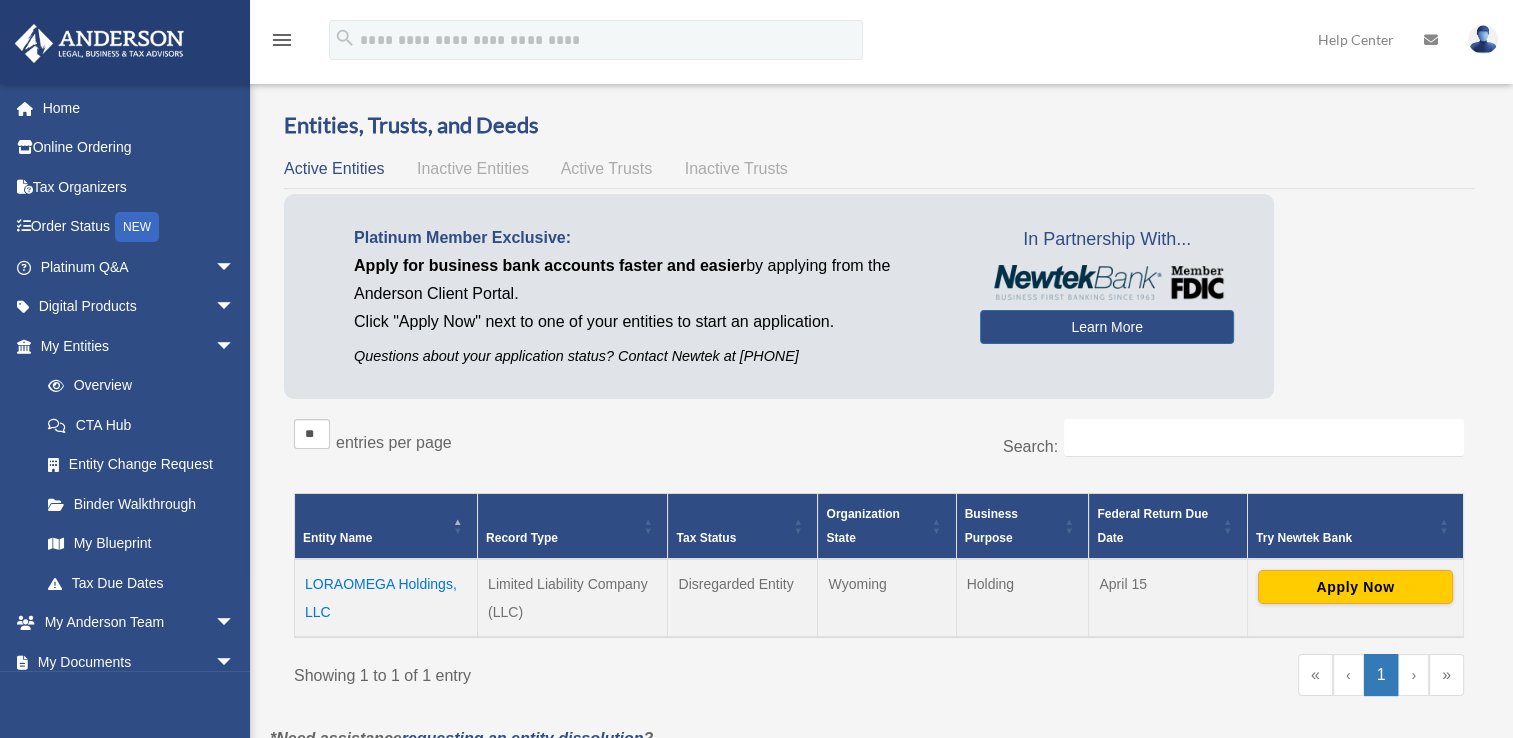 scroll, scrollTop: 0, scrollLeft: 0, axis: both 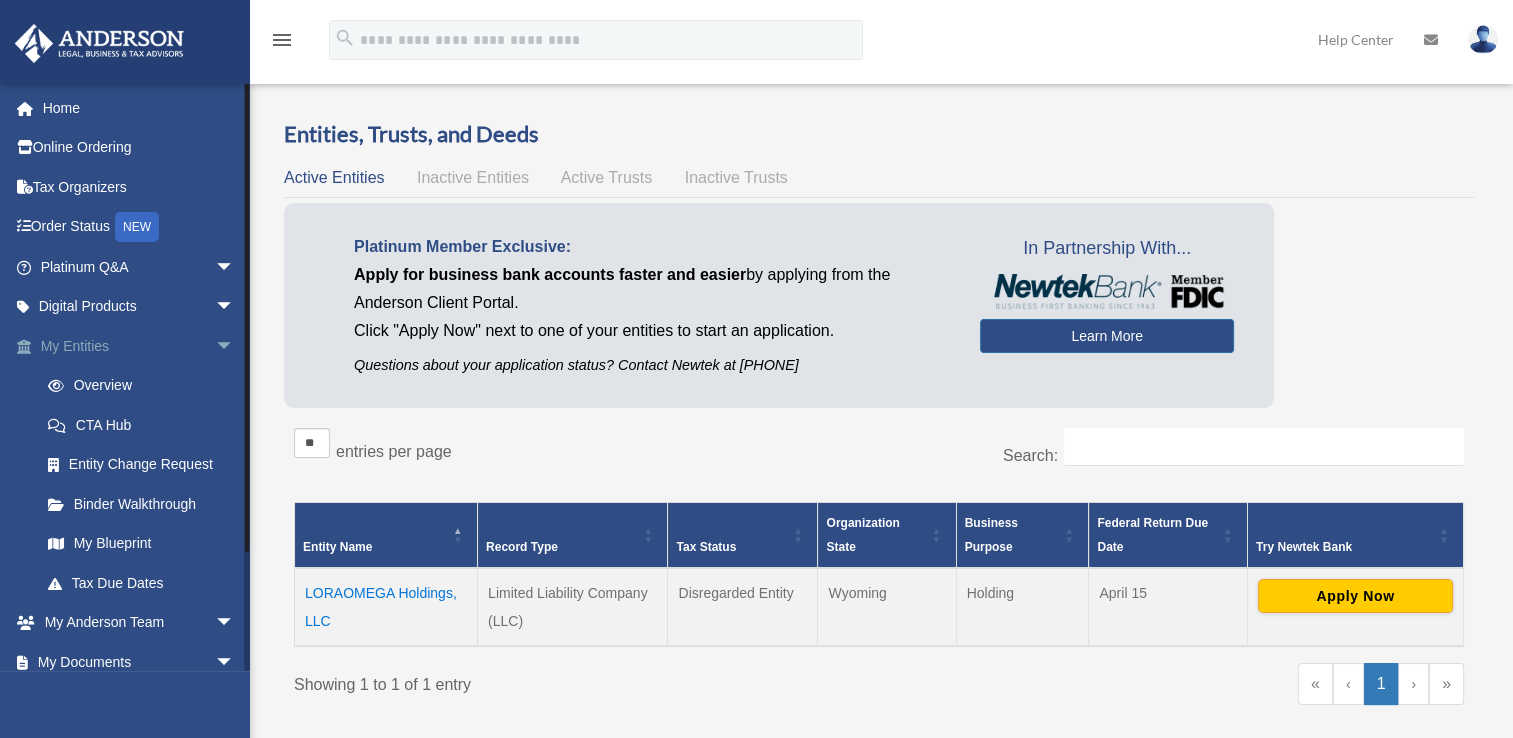 click on "arrow_drop_down" at bounding box center (235, 346) 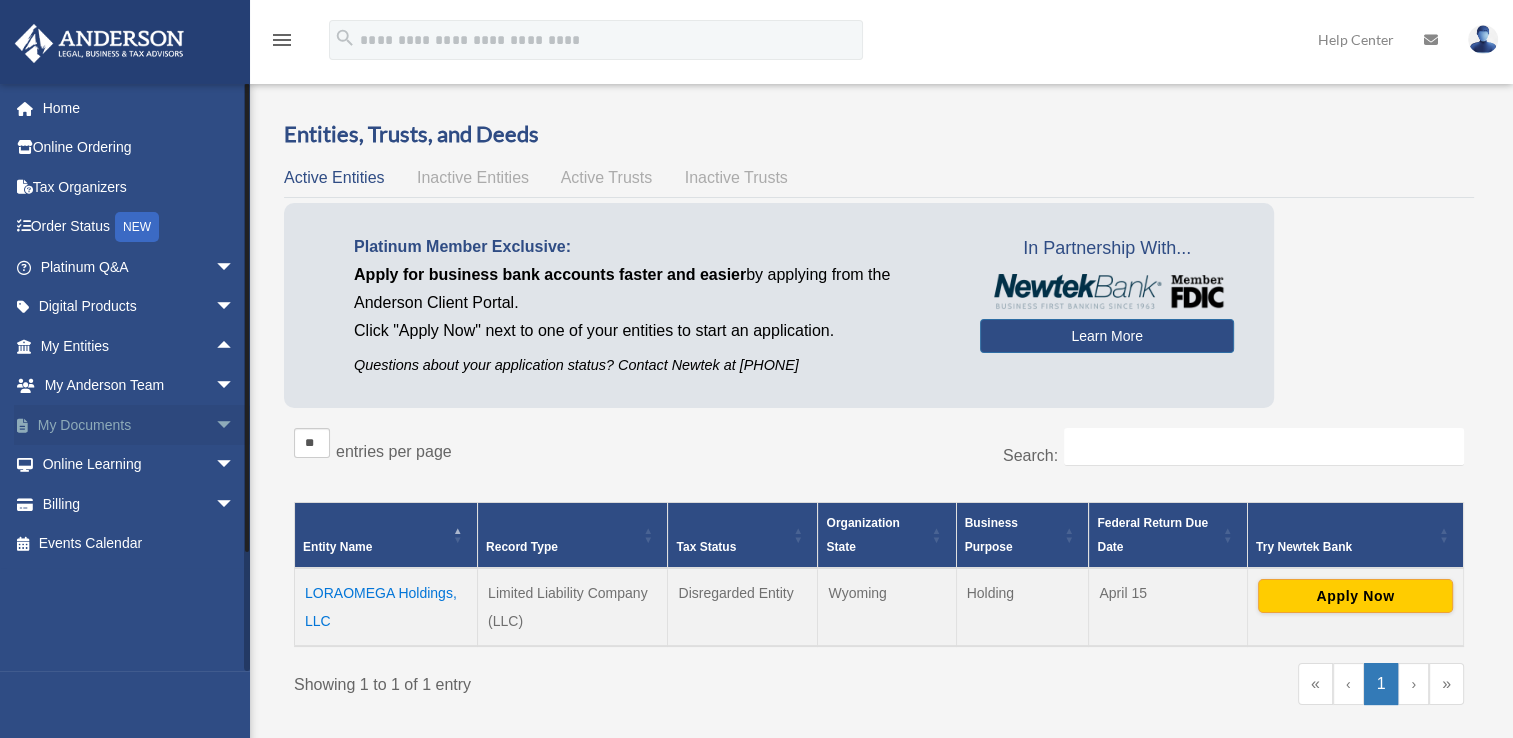 click on "arrow_drop_down" at bounding box center [235, 425] 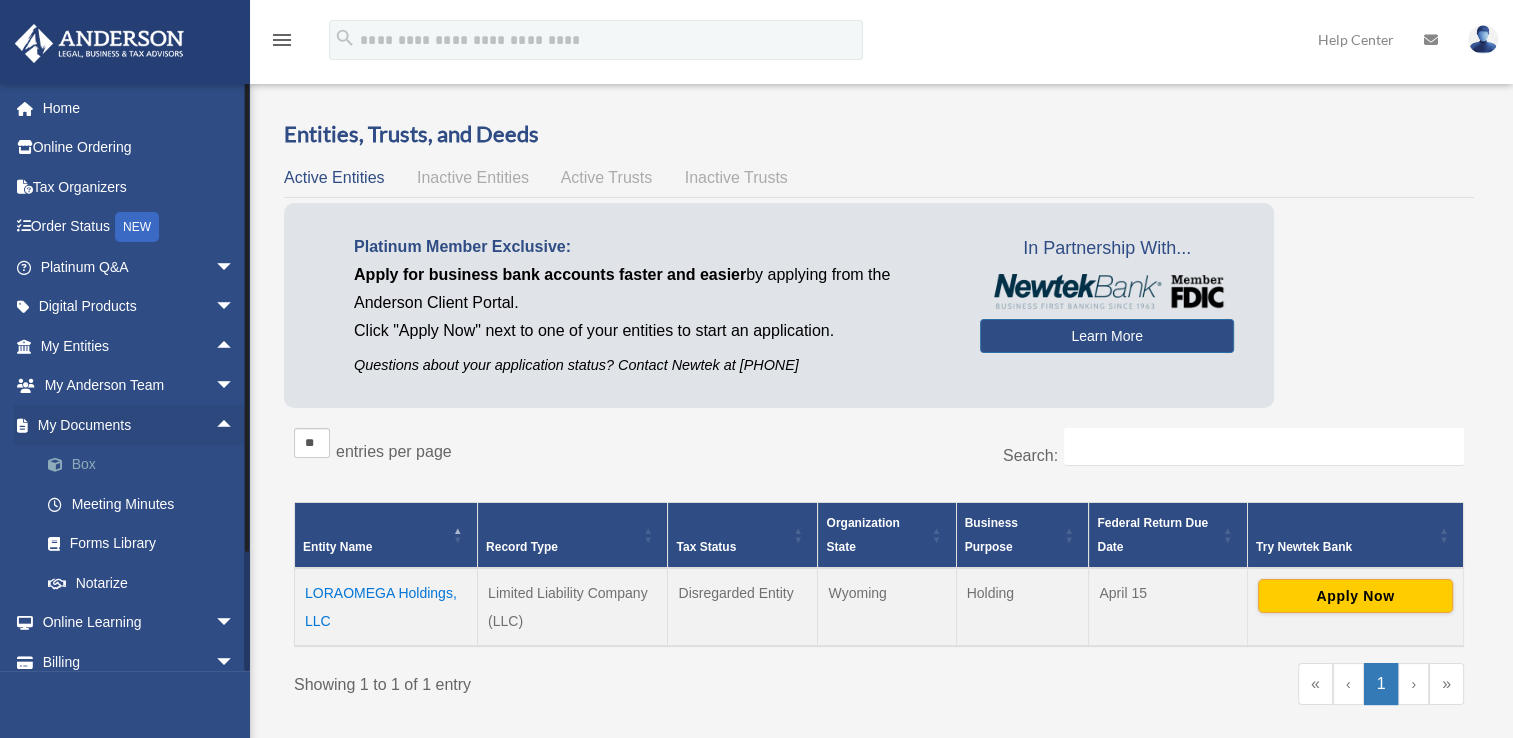click on "Box" at bounding box center [146, 465] 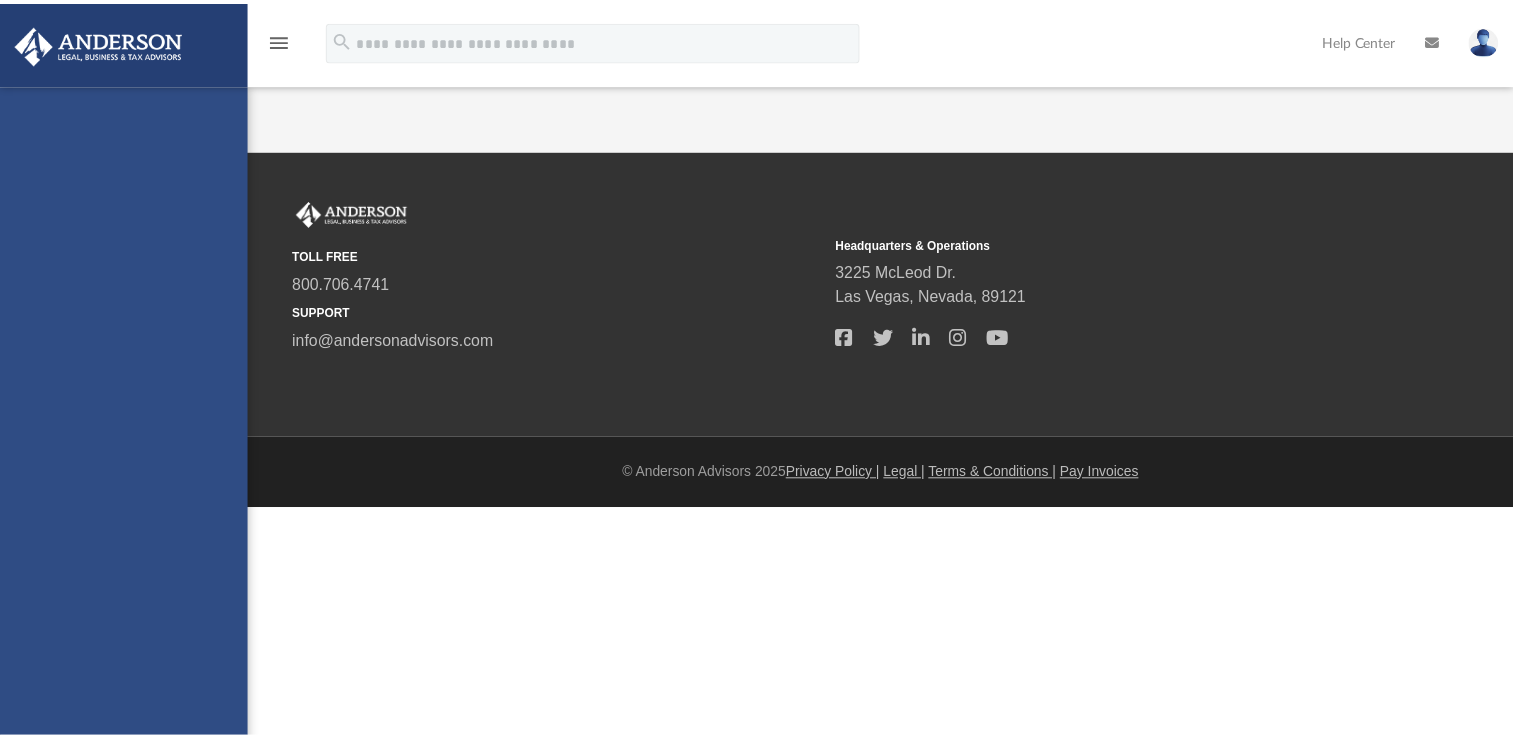 scroll, scrollTop: 0, scrollLeft: 0, axis: both 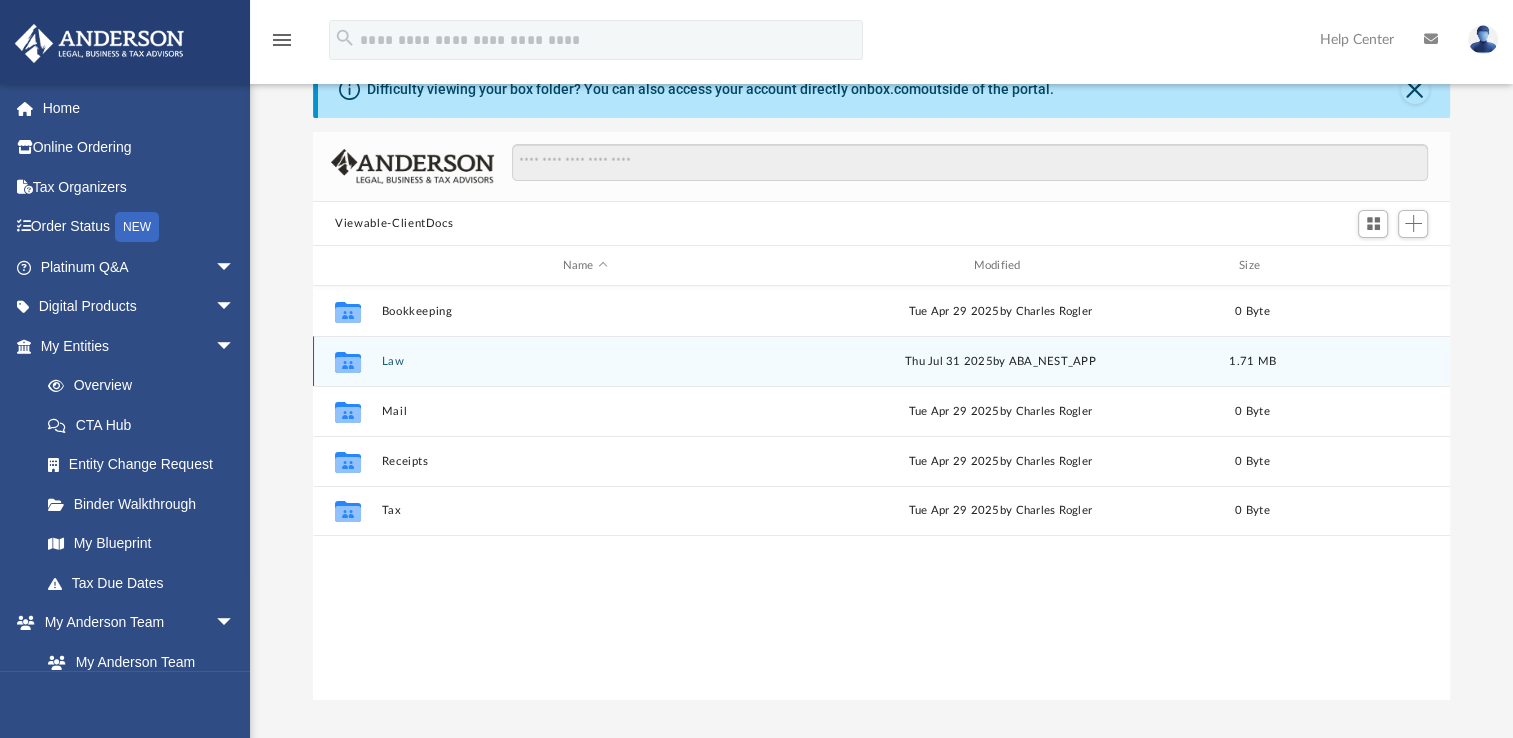 click 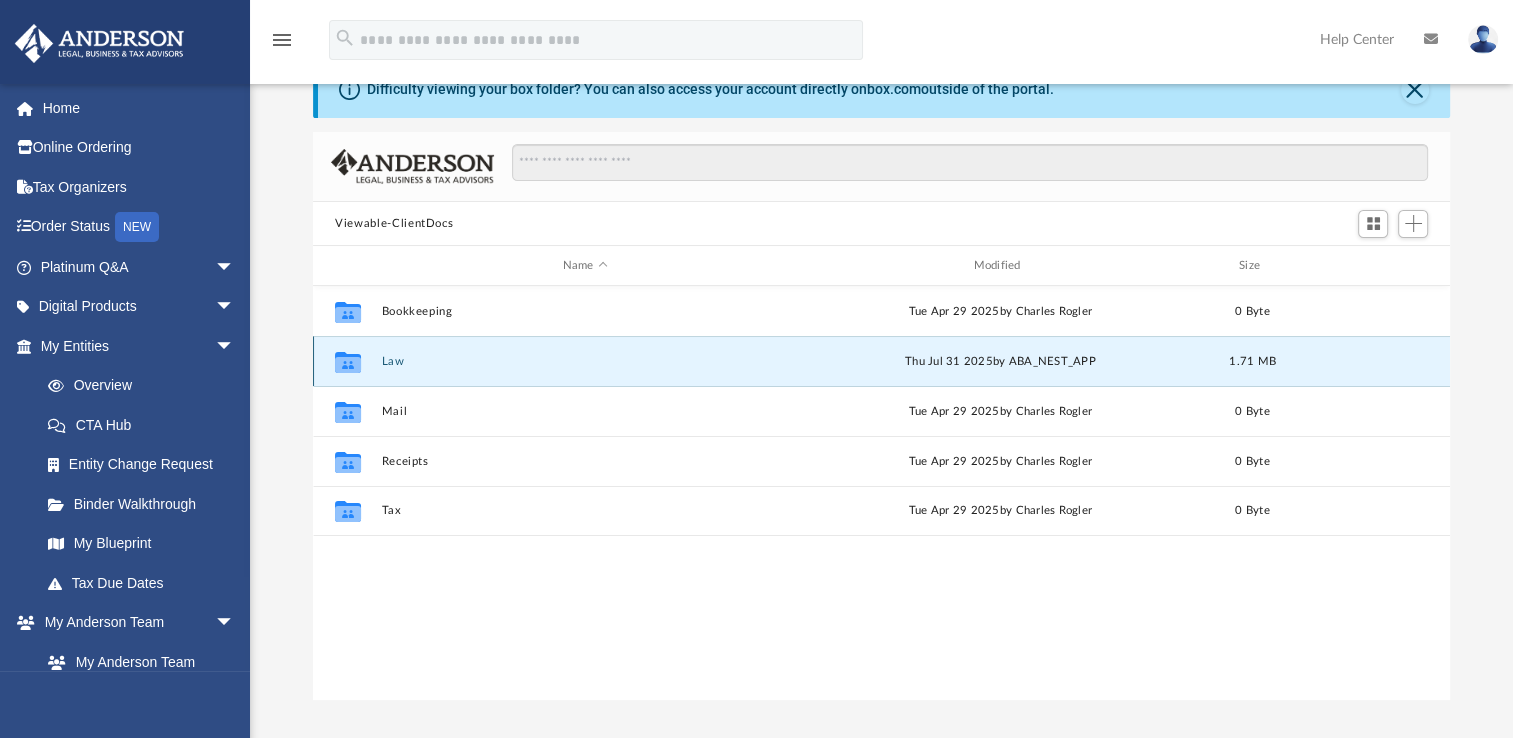 click on "Law" at bounding box center [585, 361] 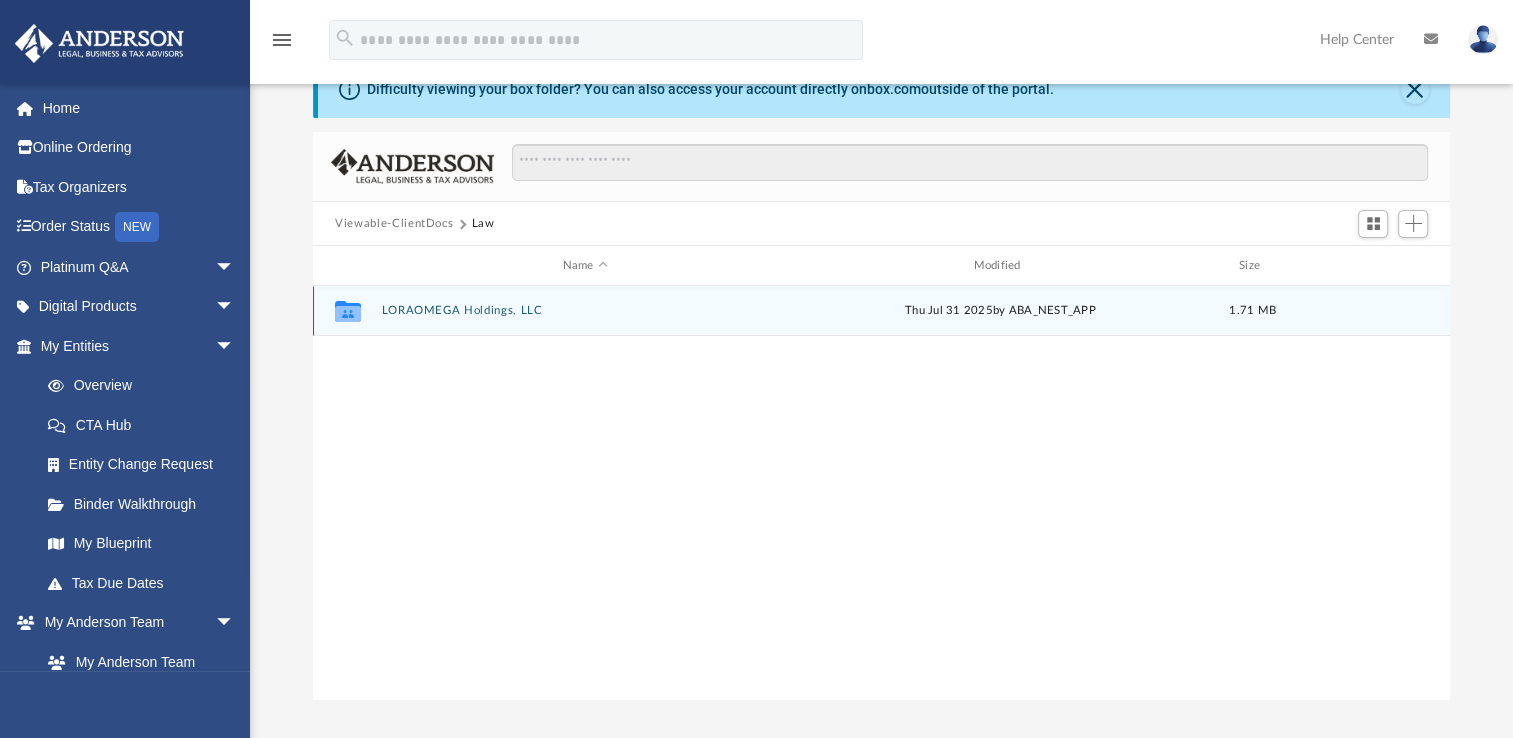 click on "LORAOMEGA Holdings, LLC" at bounding box center [585, 310] 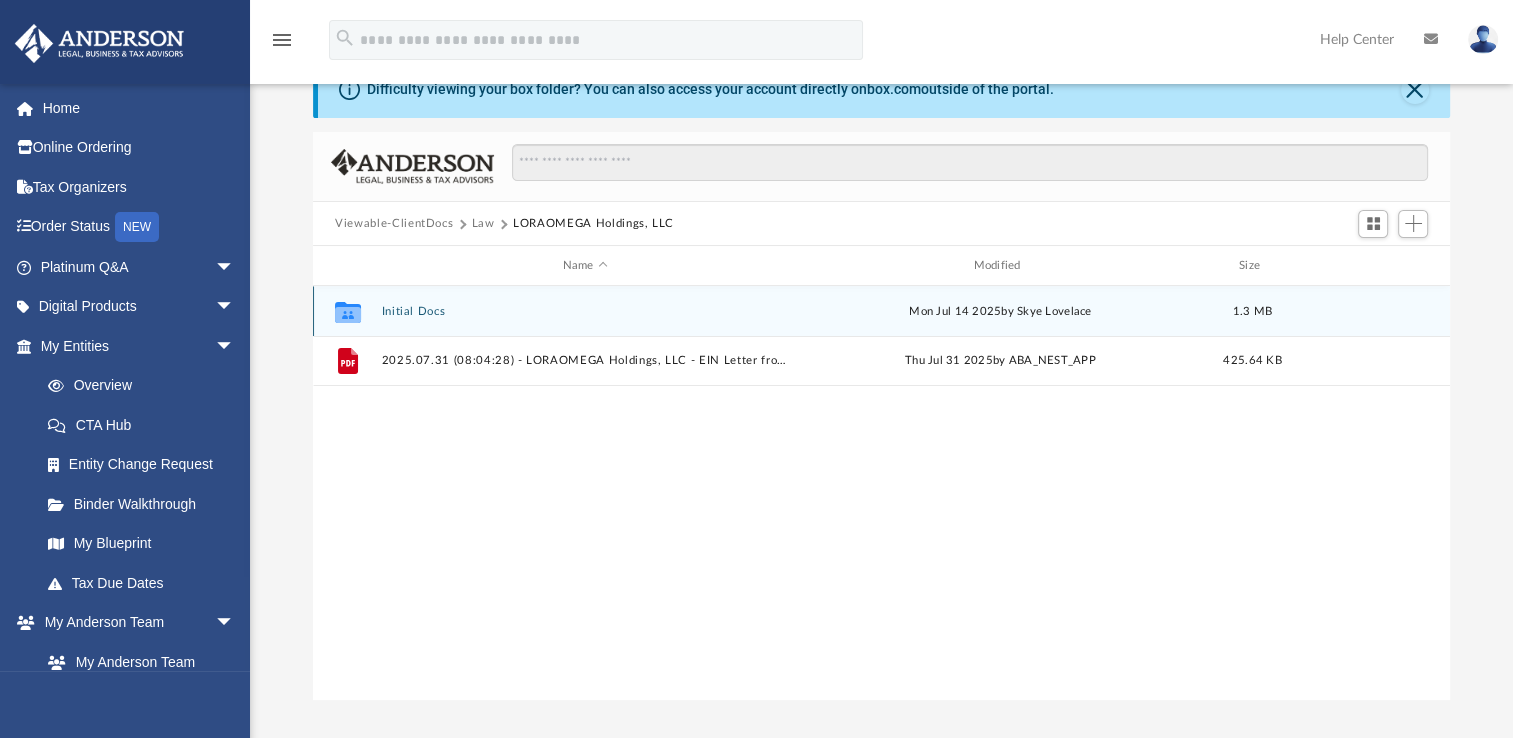 click on "Collaborated Folder Initial Docs Mon Jul 14 2025  by Skye Lovelace 1.3 MB" at bounding box center (881, 311) 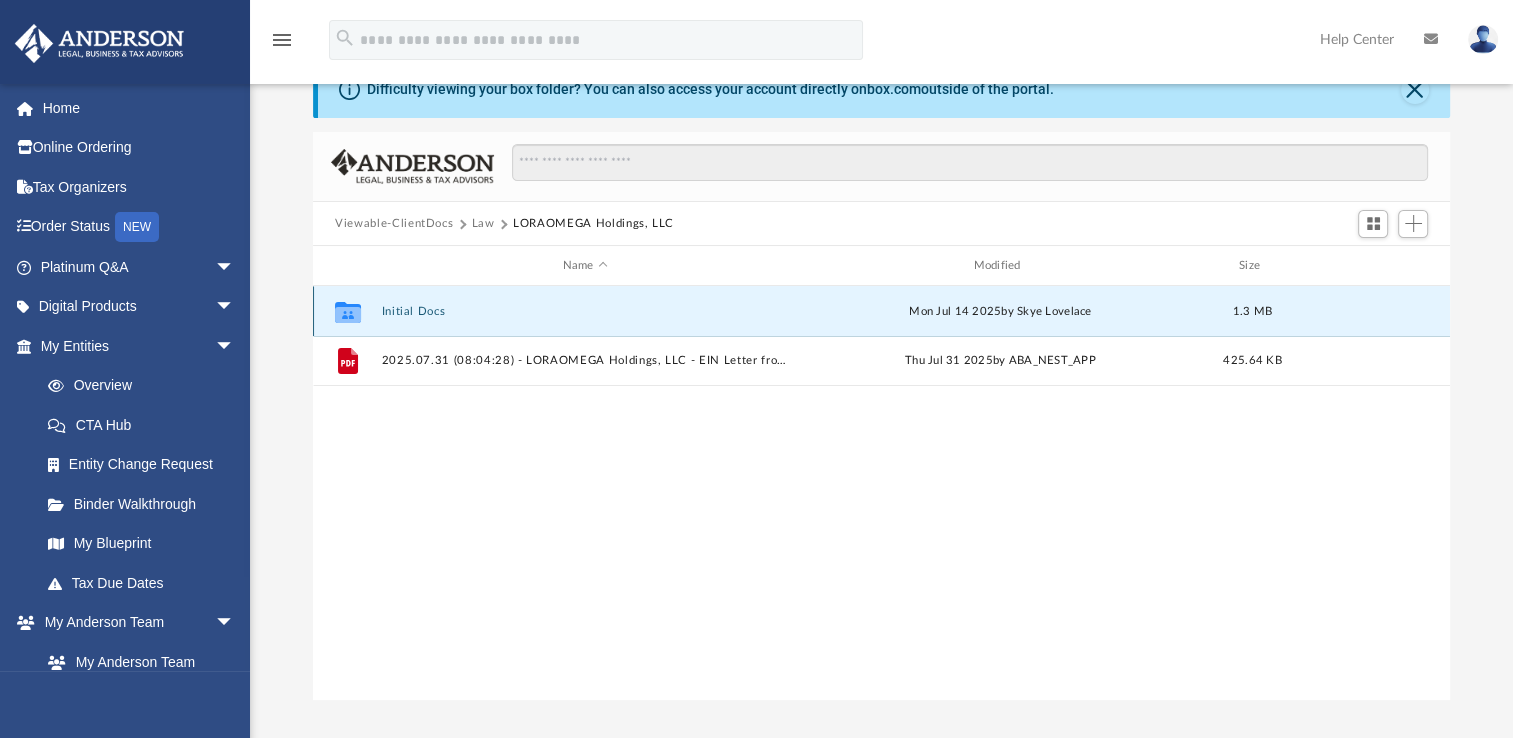 click on "Initial Docs" at bounding box center (585, 311) 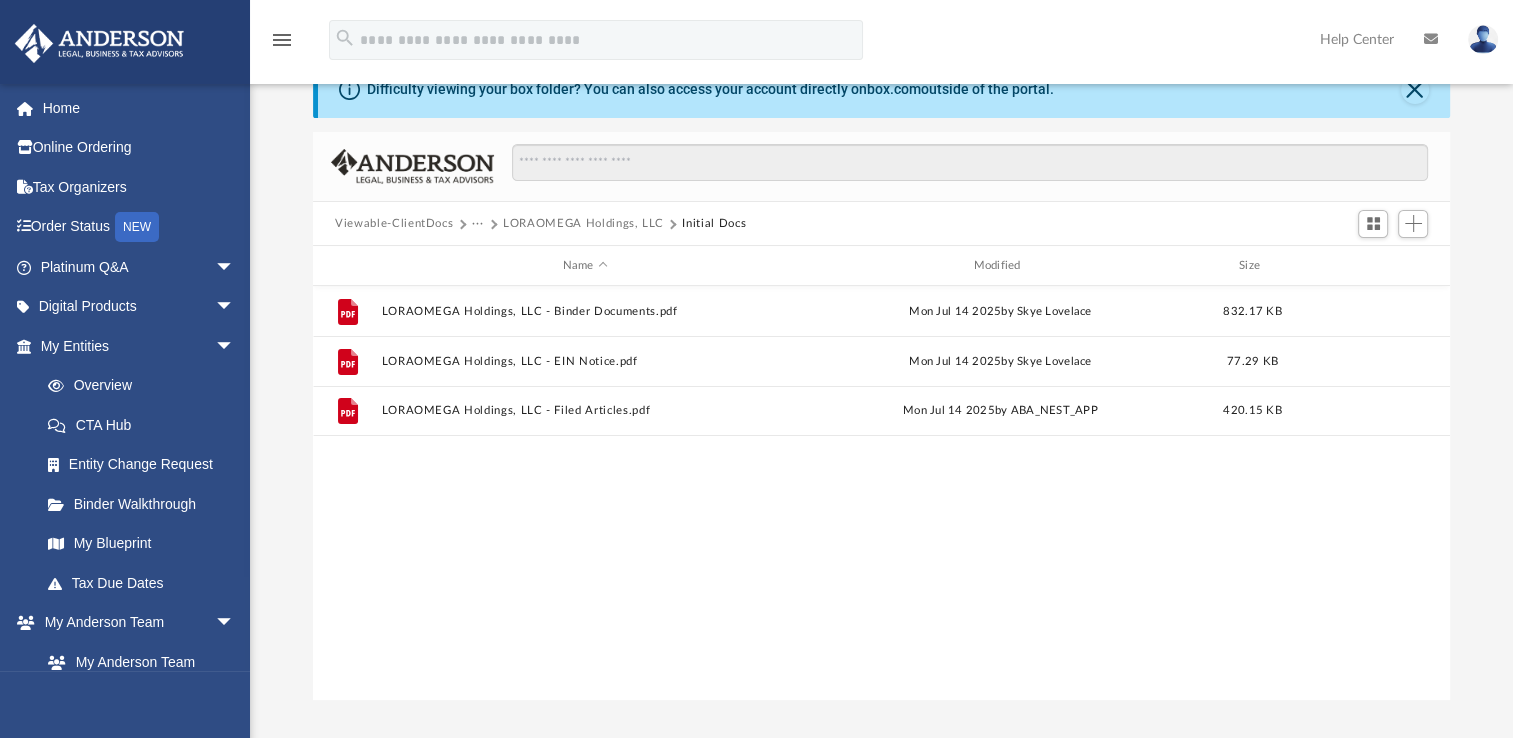 click on "···" at bounding box center (487, 224) 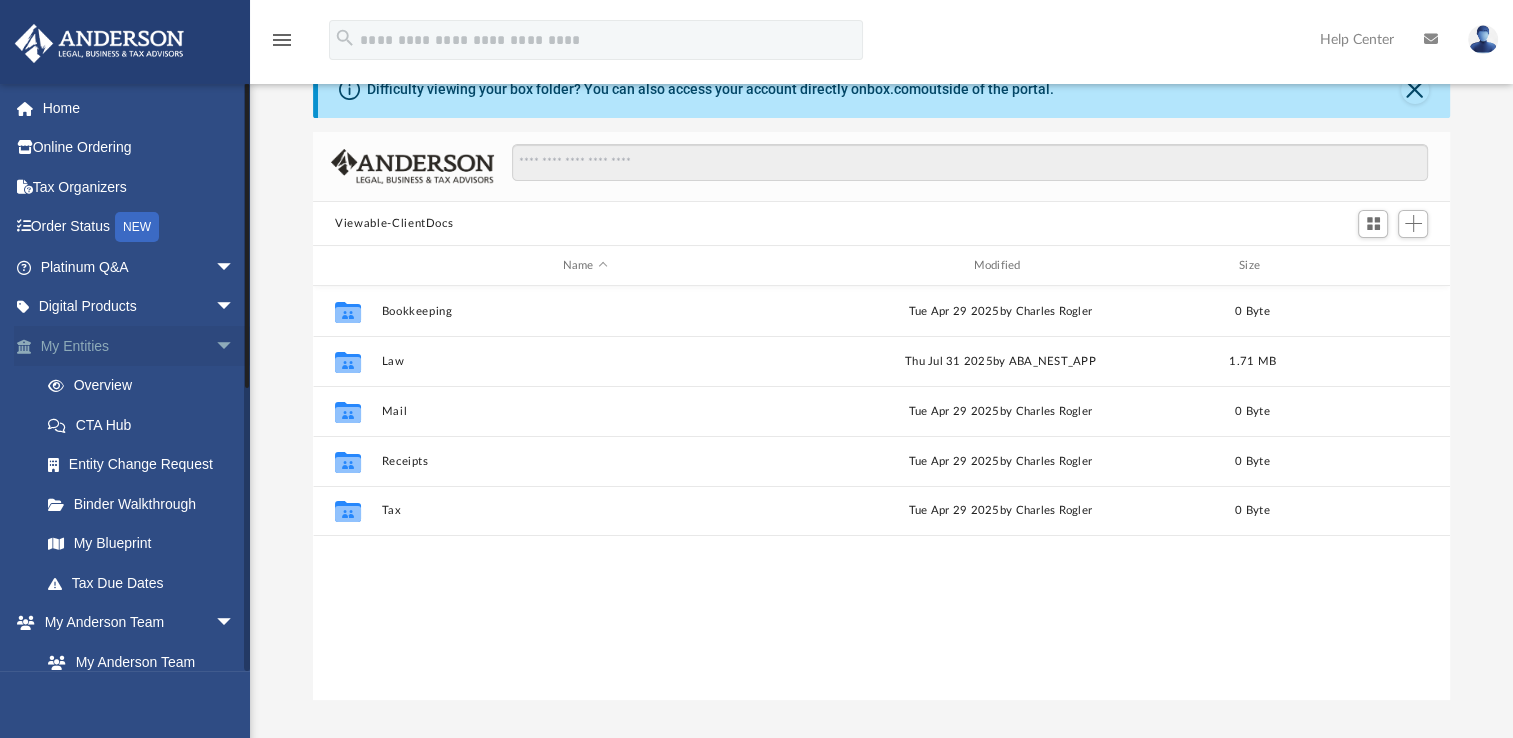 click on "arrow_drop_down" at bounding box center (235, 346) 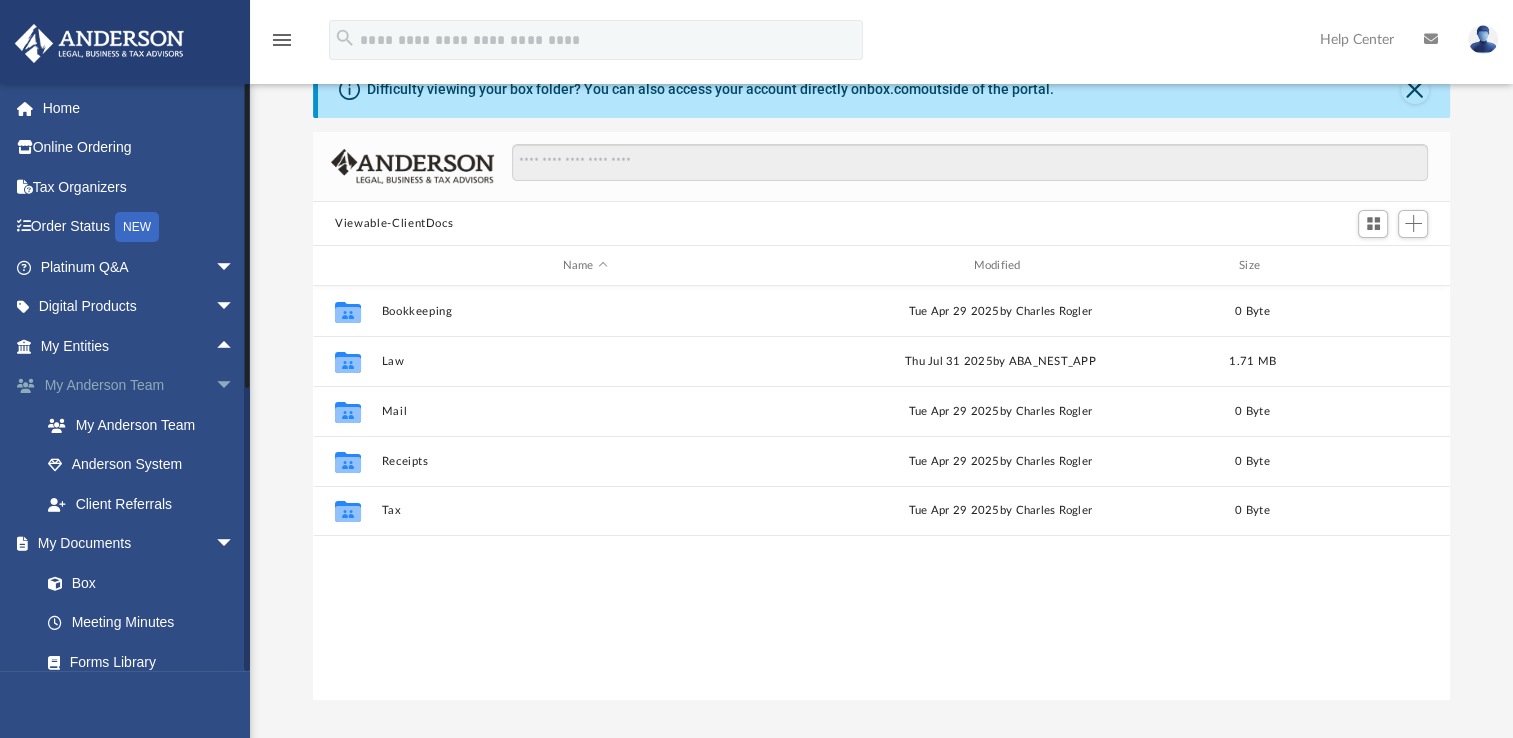 click on "arrow_drop_down" at bounding box center (235, 386) 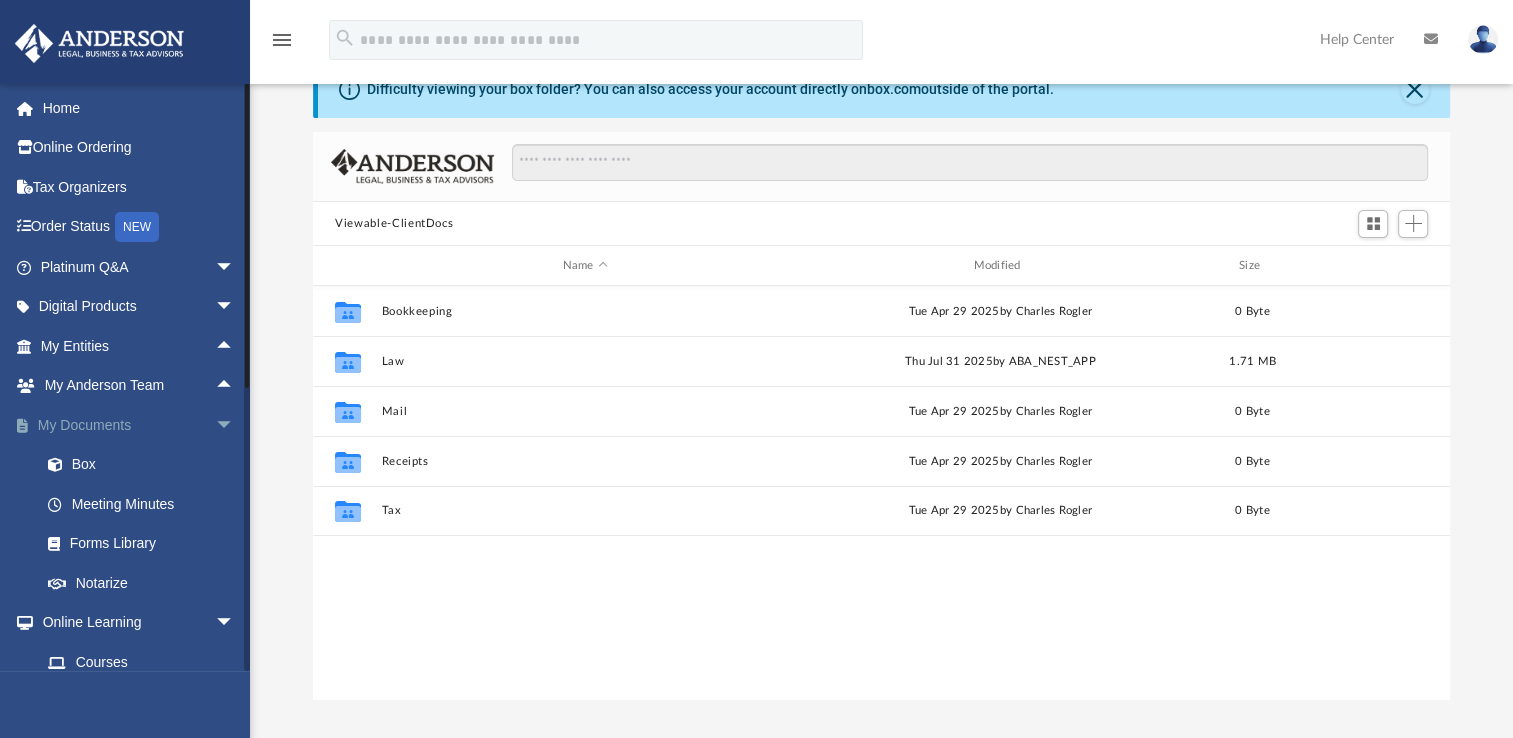 click on "arrow_drop_down" at bounding box center (235, 425) 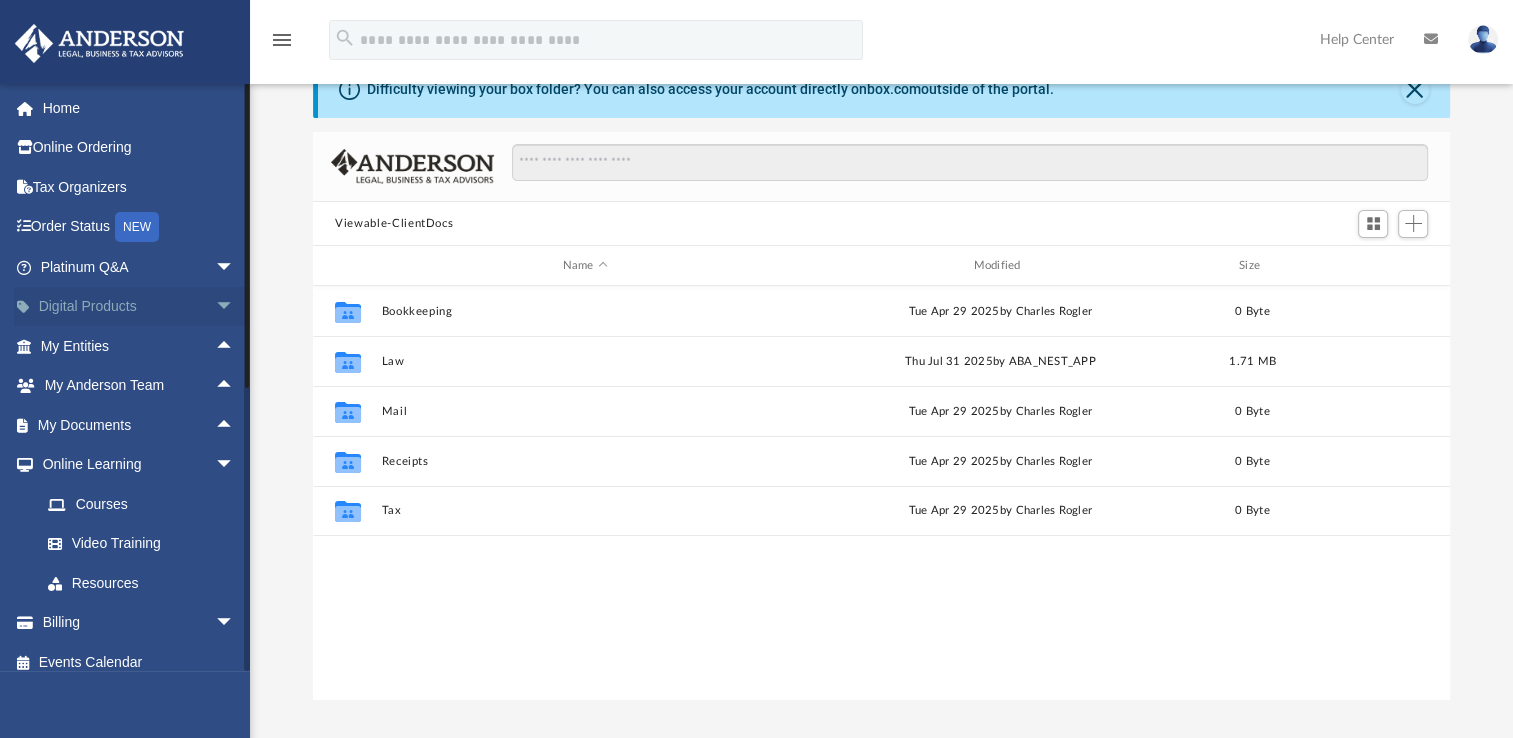 click on "arrow_drop_down" at bounding box center (235, 307) 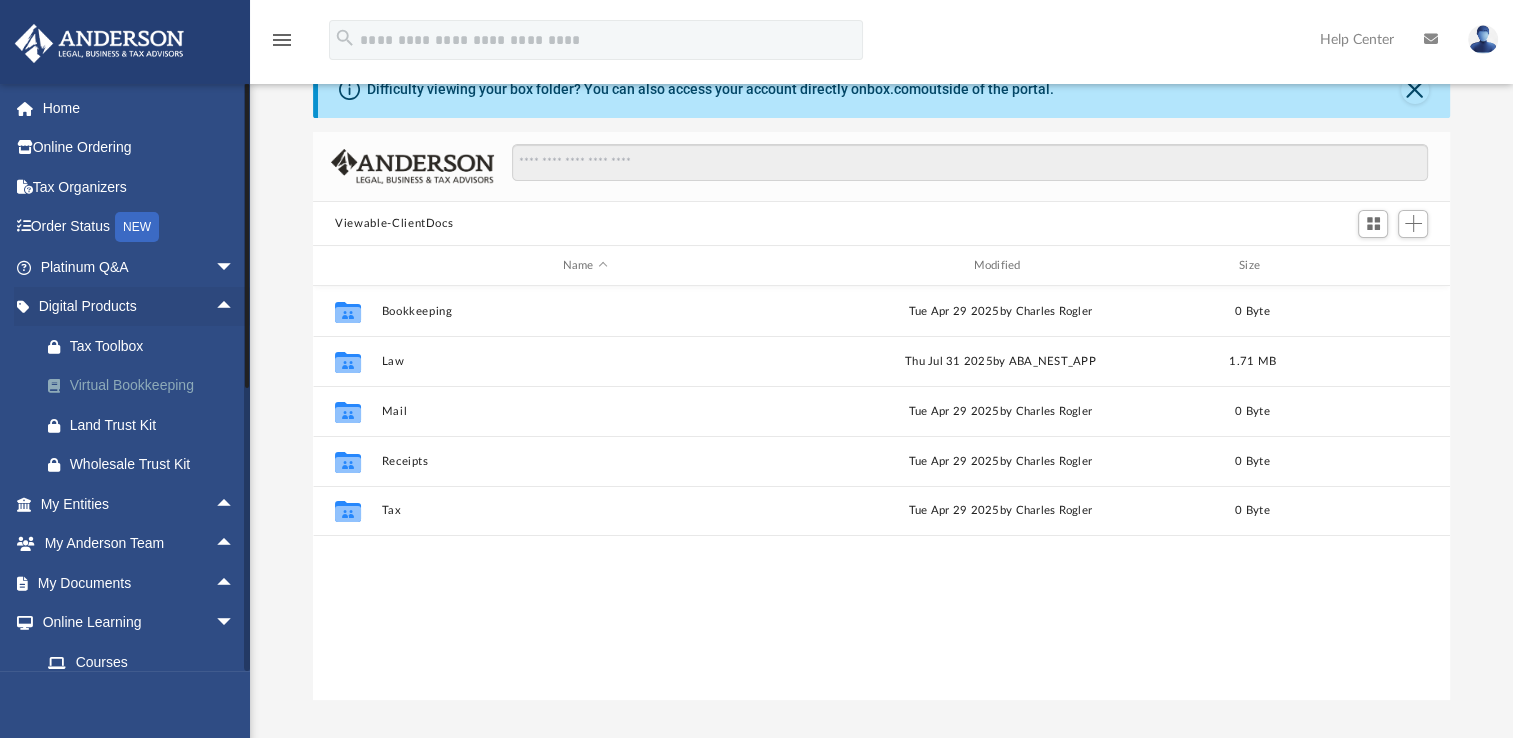 click on "Virtual Bookkeeping" at bounding box center (155, 385) 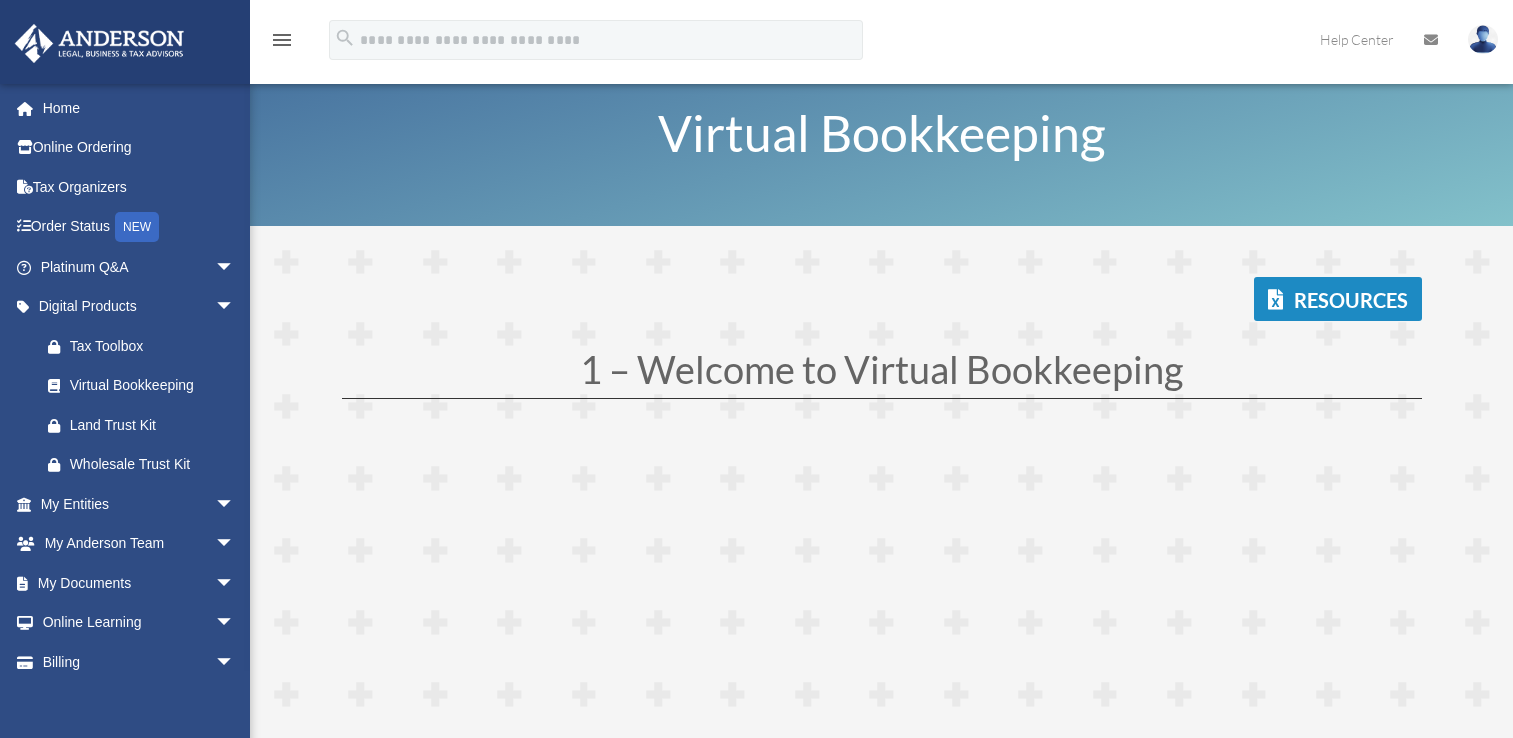 scroll, scrollTop: 0, scrollLeft: 0, axis: both 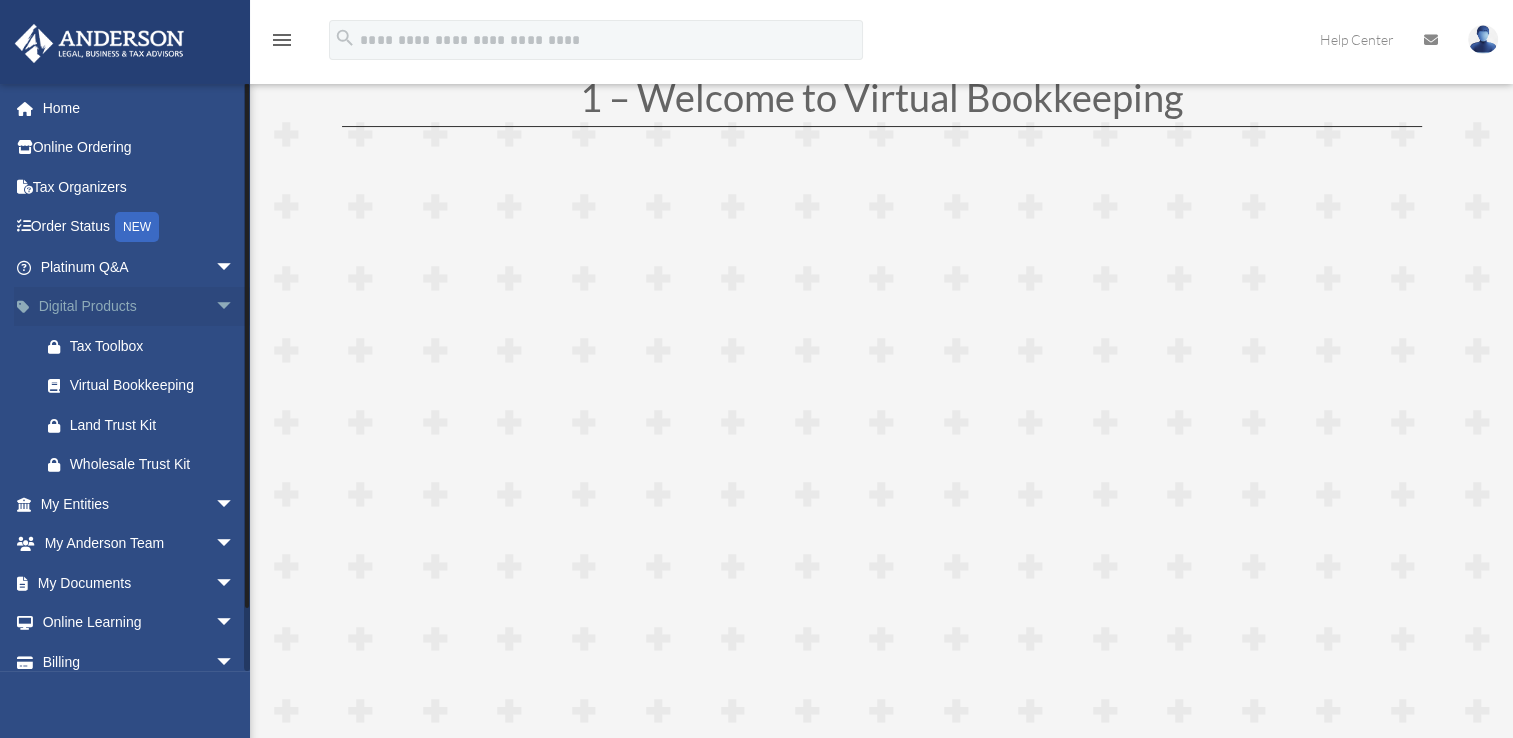 click on "arrow_drop_down" at bounding box center (235, 307) 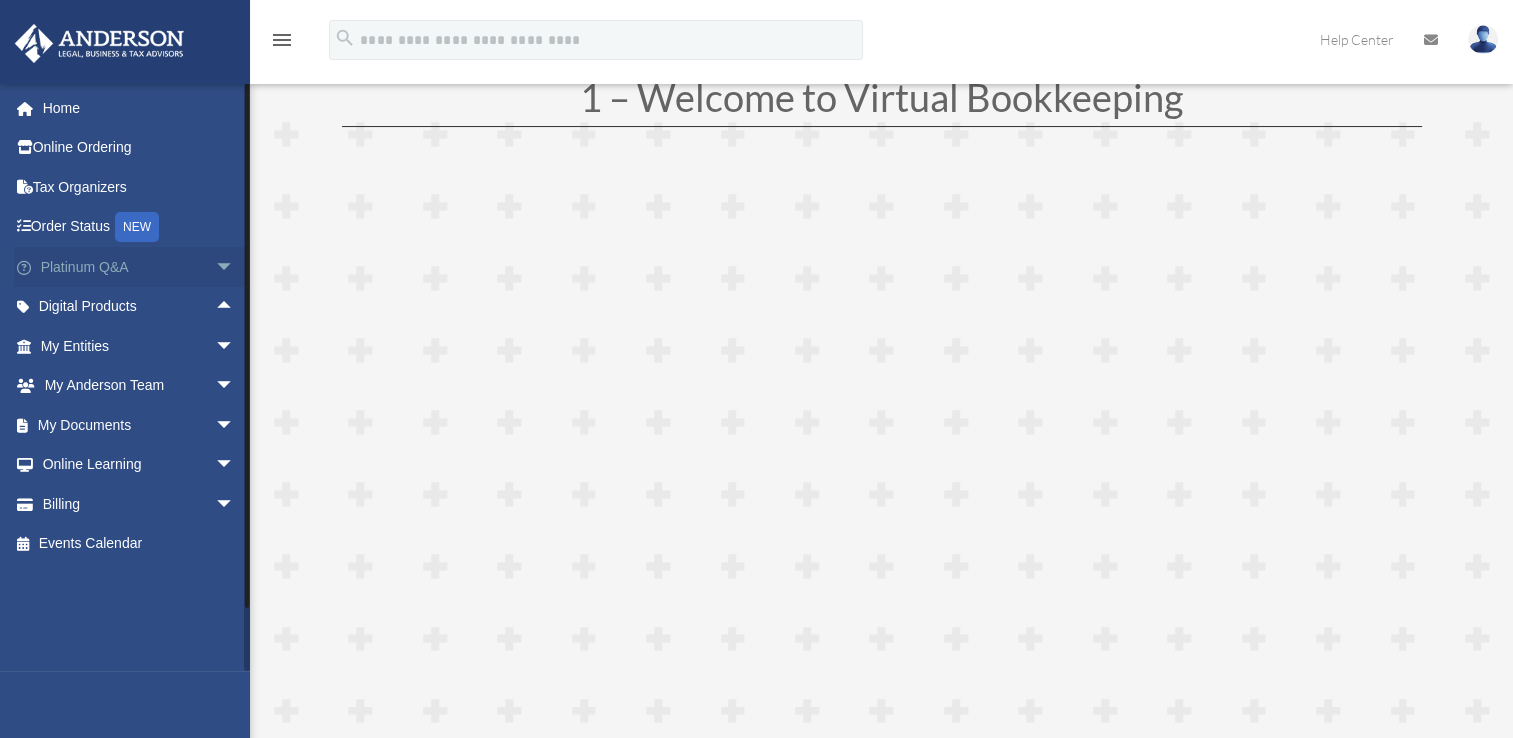 click on "arrow_drop_down" at bounding box center [235, 267] 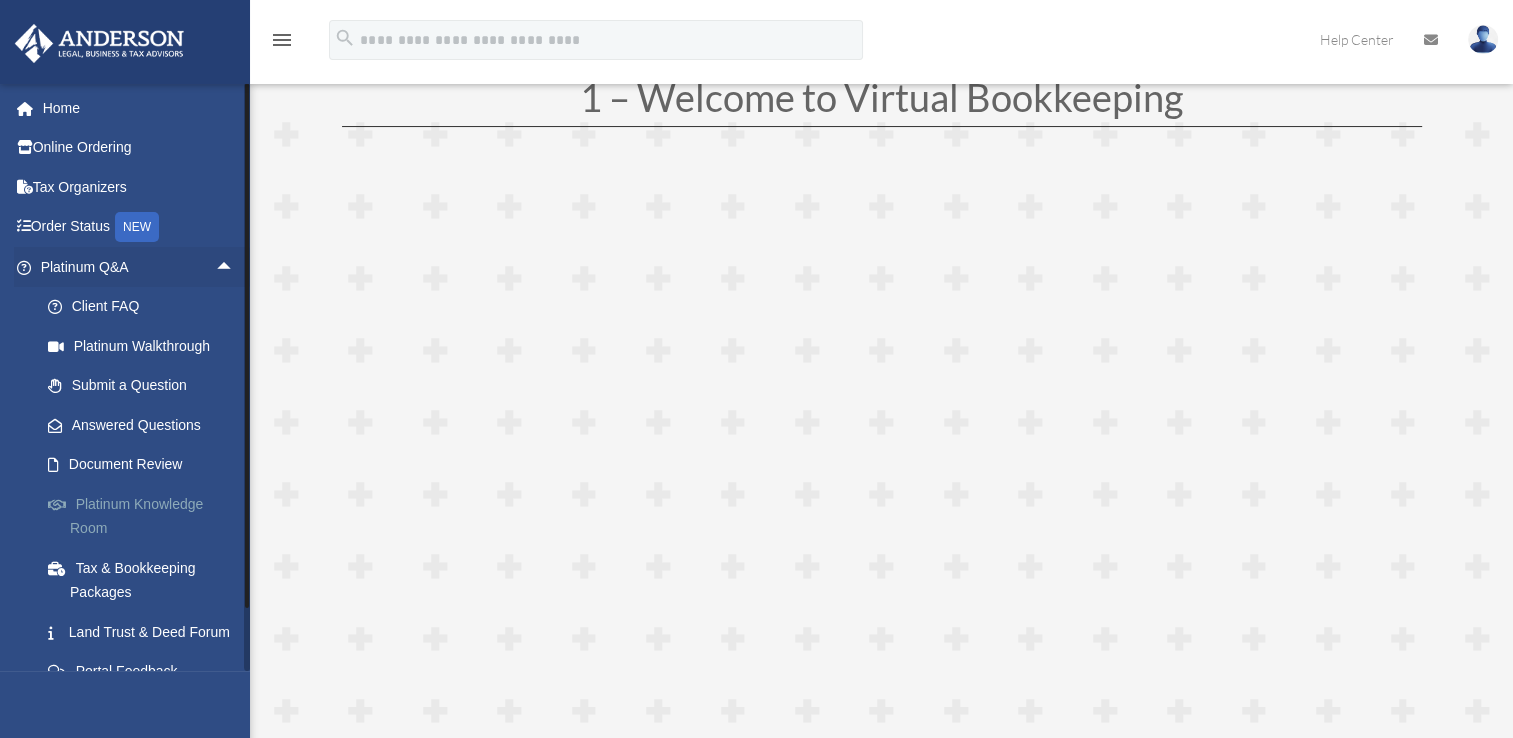 click on "Platinum Knowledge Room" at bounding box center (146, 516) 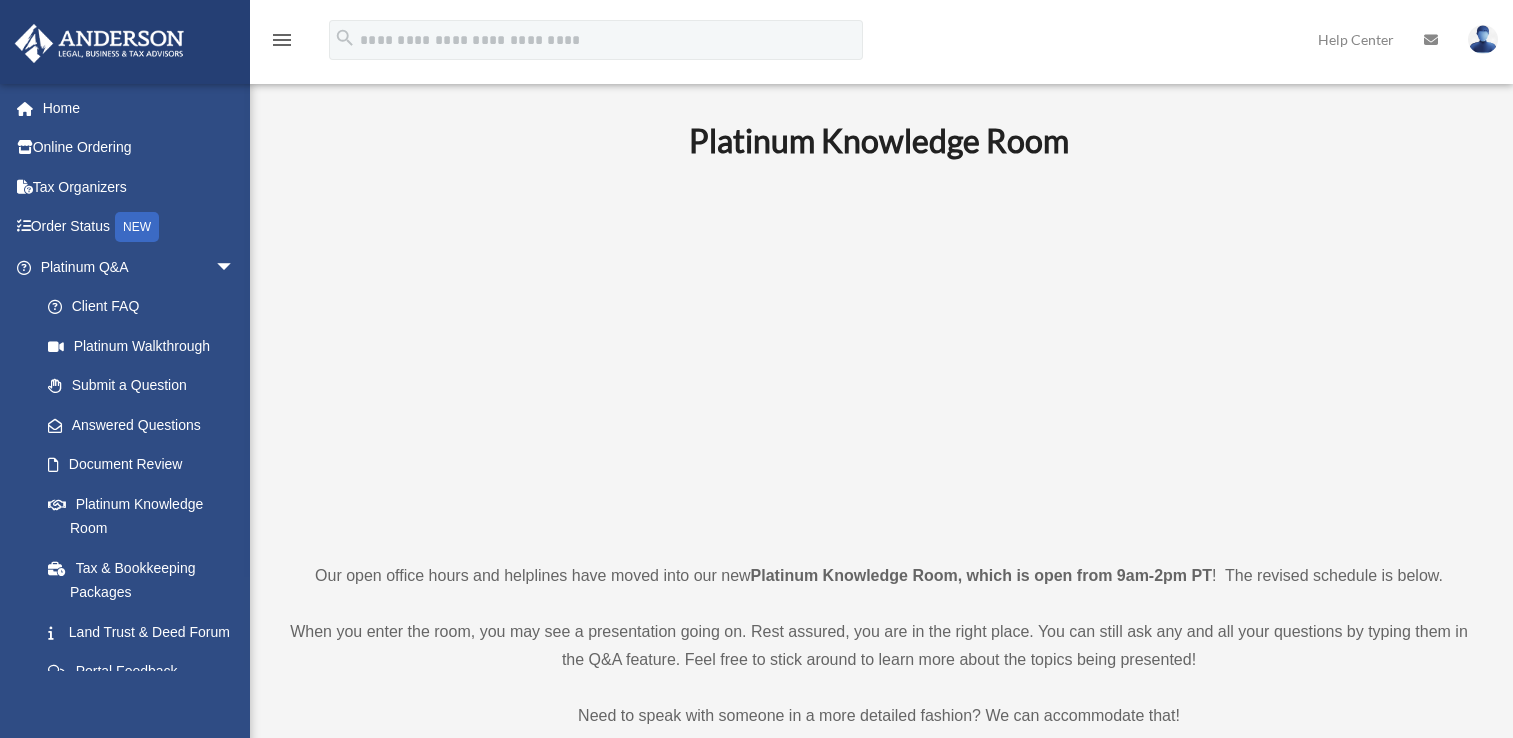 scroll, scrollTop: 0, scrollLeft: 0, axis: both 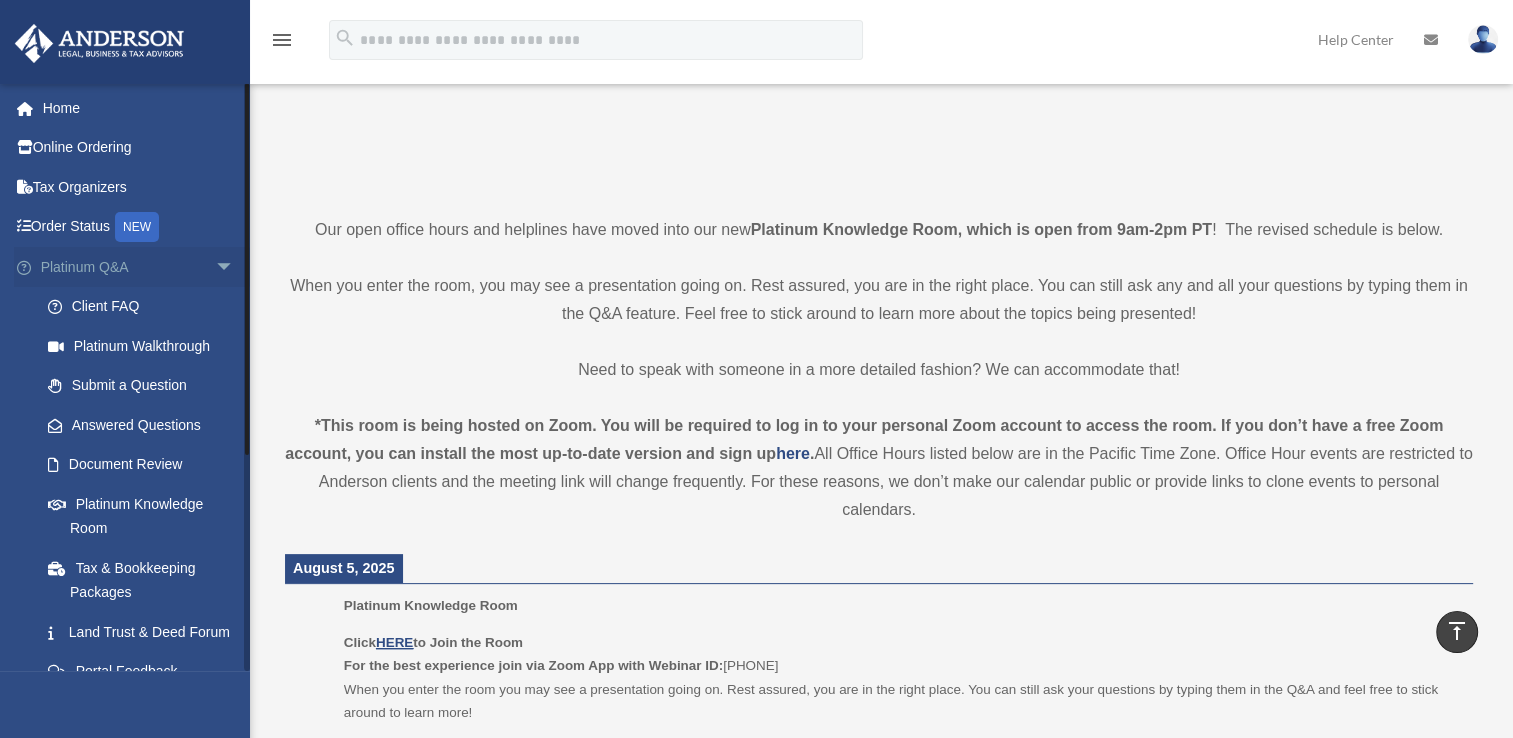 click on "arrow_drop_down" at bounding box center (235, 267) 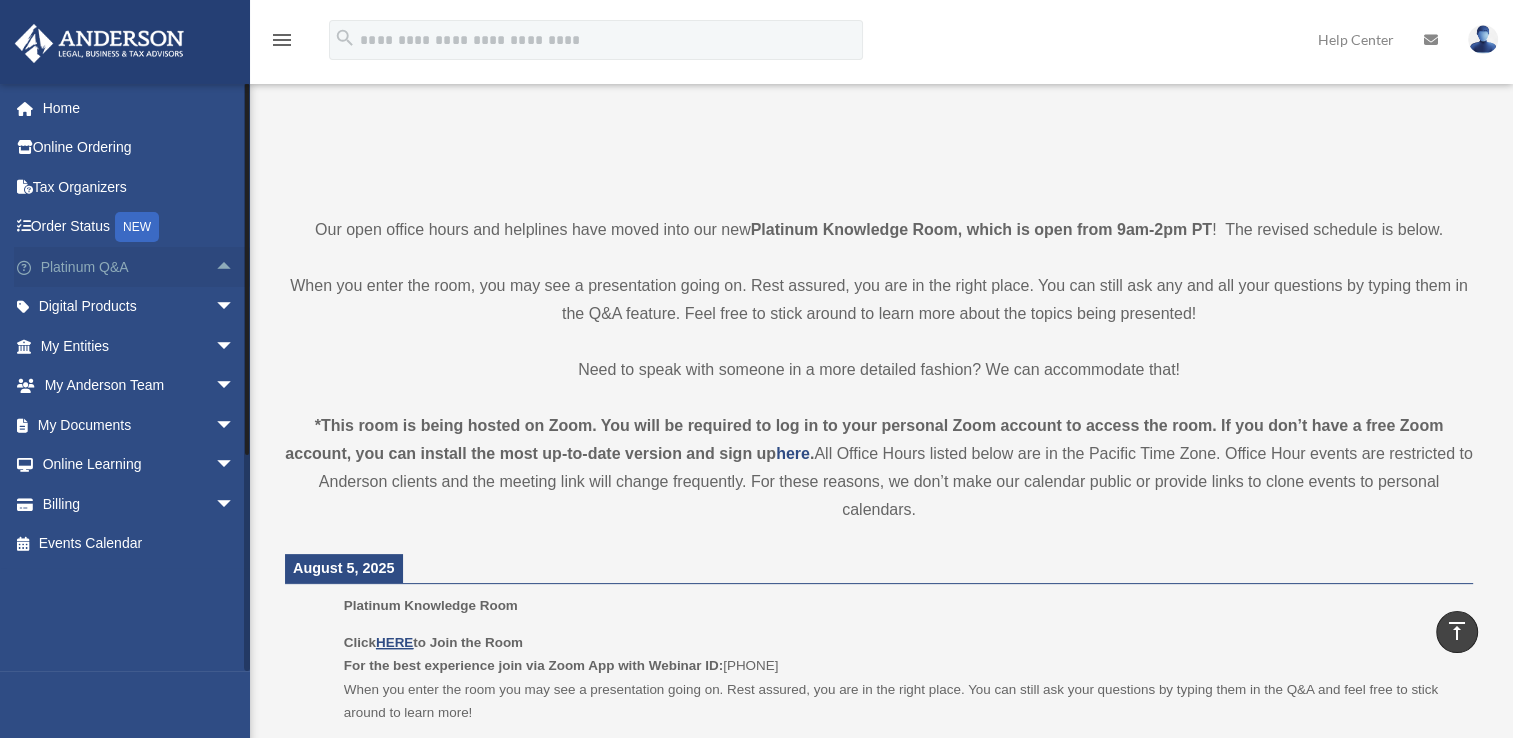 click on "arrow_drop_up" at bounding box center [235, 267] 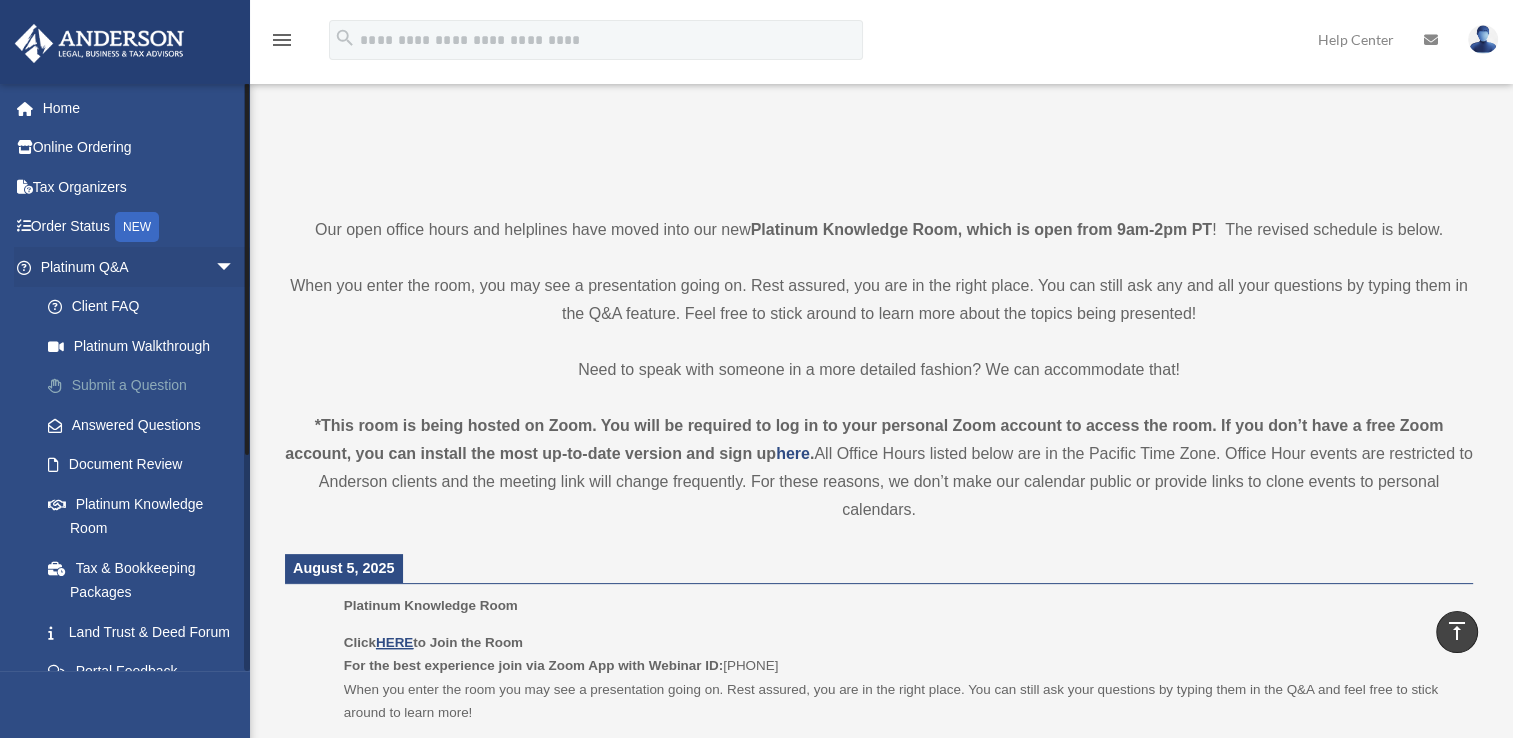 click on "Submit a Question" at bounding box center [146, 386] 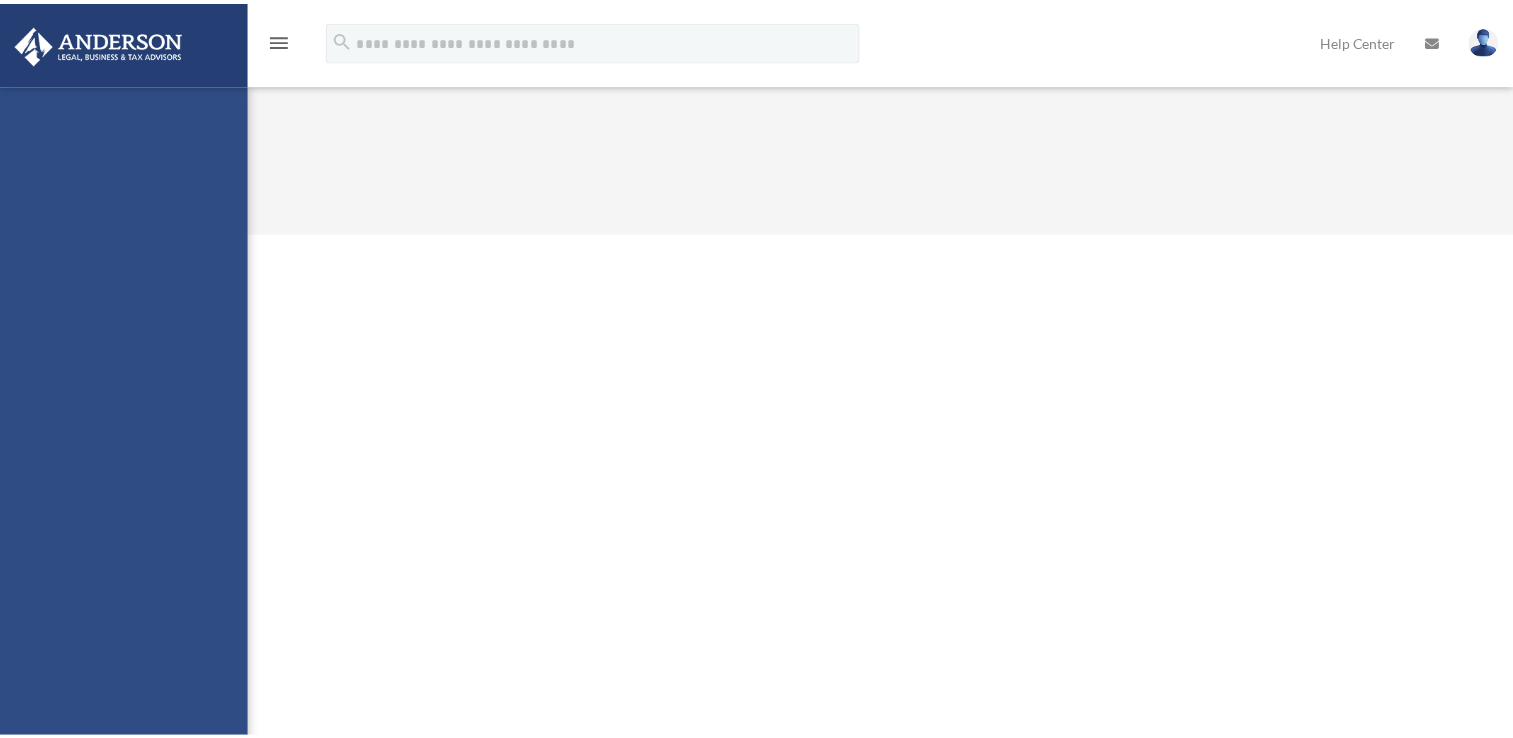scroll, scrollTop: 0, scrollLeft: 0, axis: both 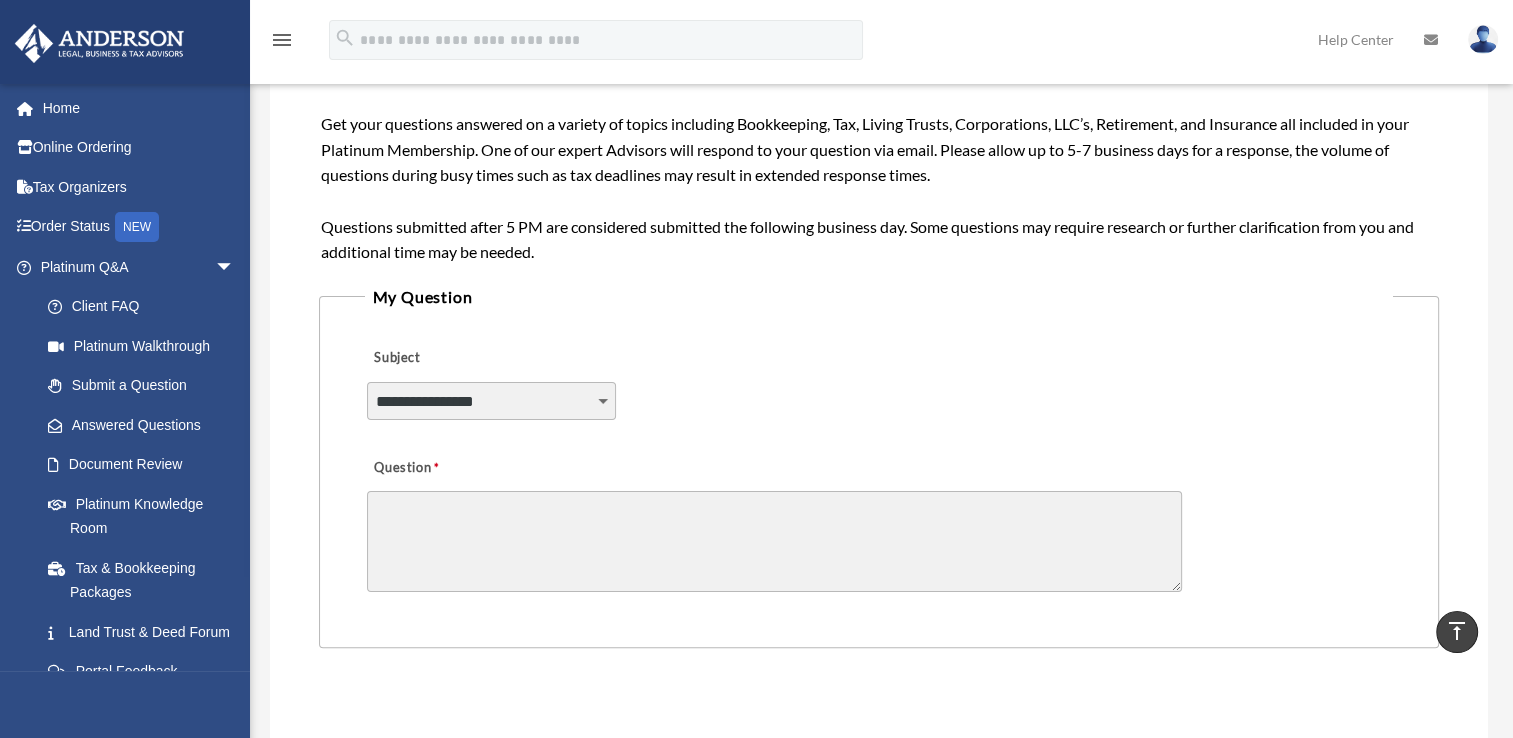 click on "**********" at bounding box center (492, 401) 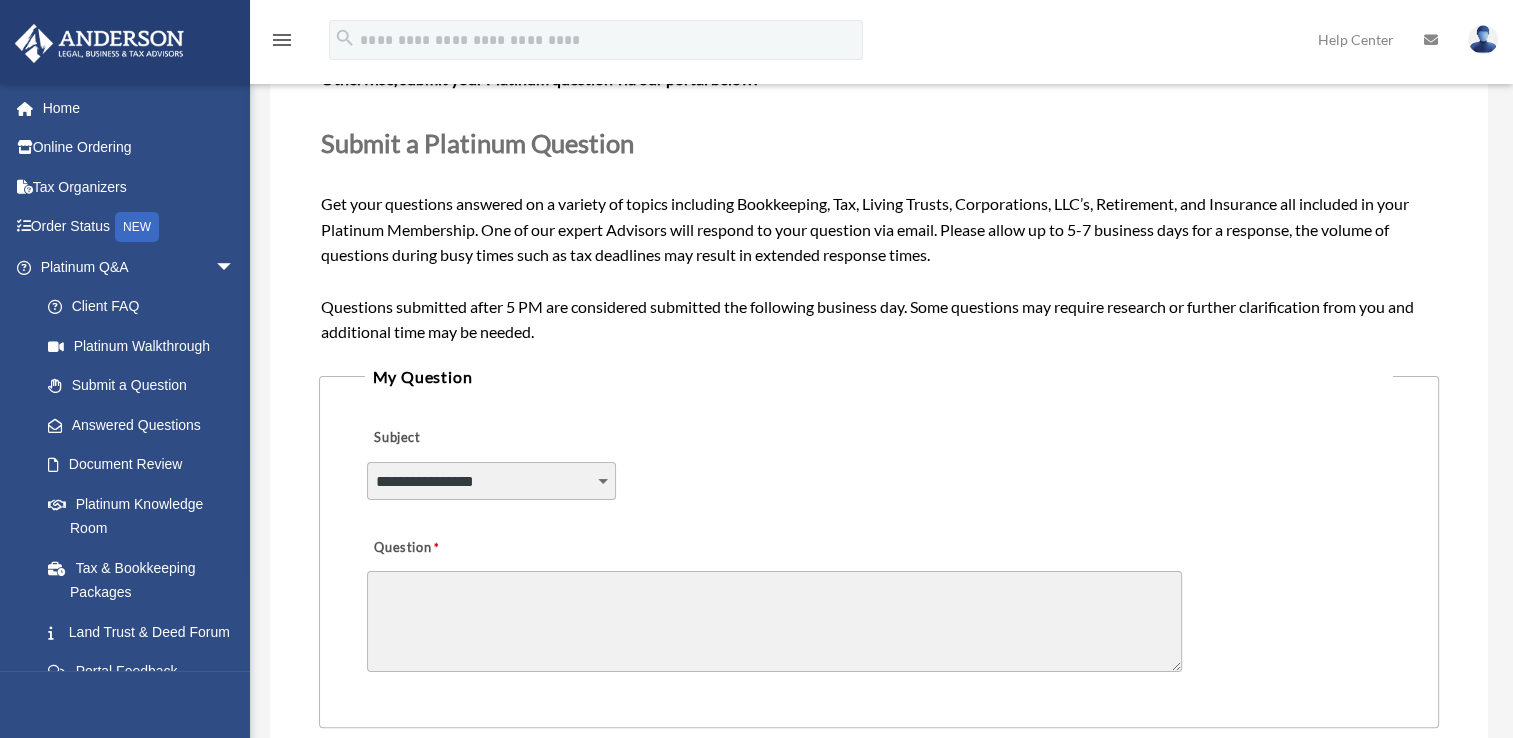 scroll, scrollTop: 230, scrollLeft: 0, axis: vertical 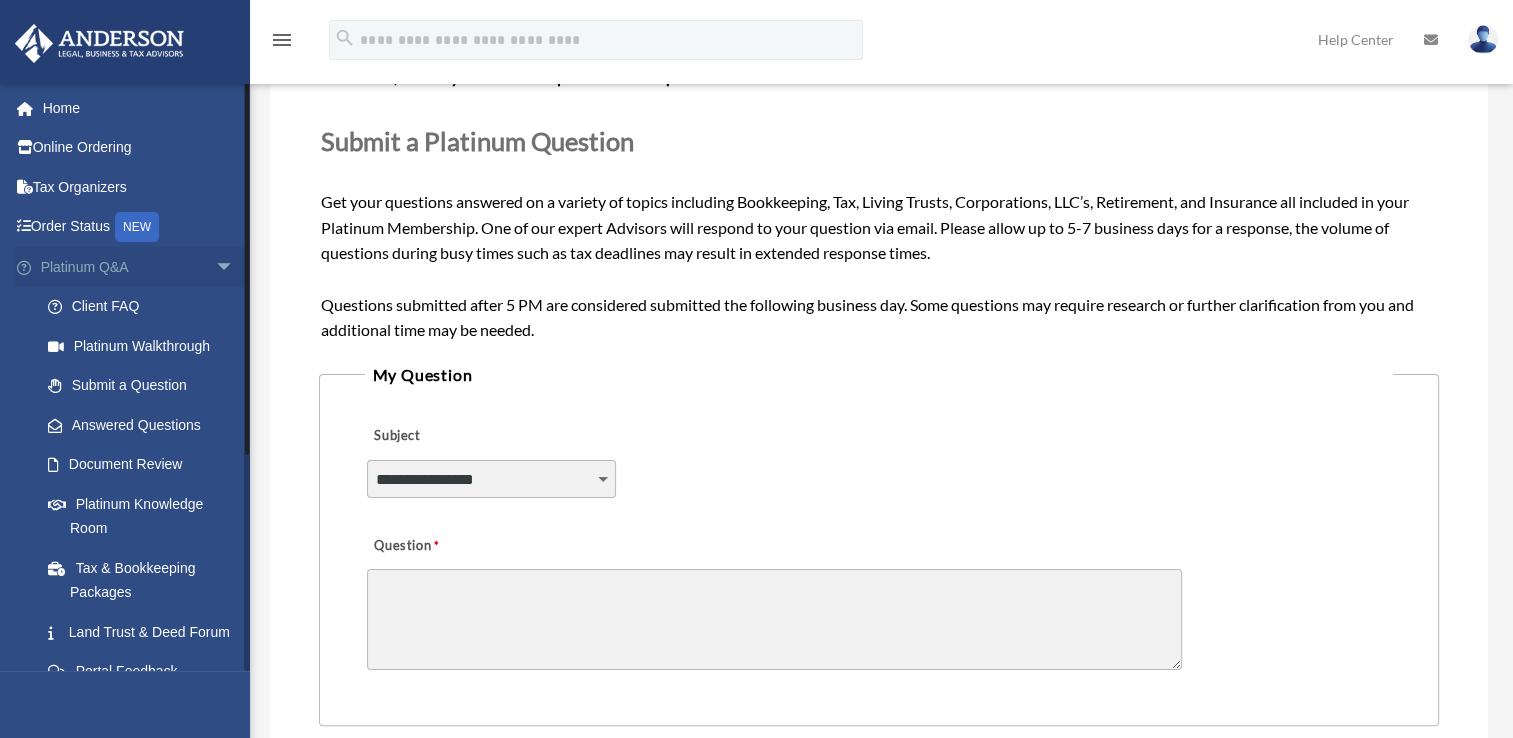 click on "arrow_drop_down" at bounding box center (235, 267) 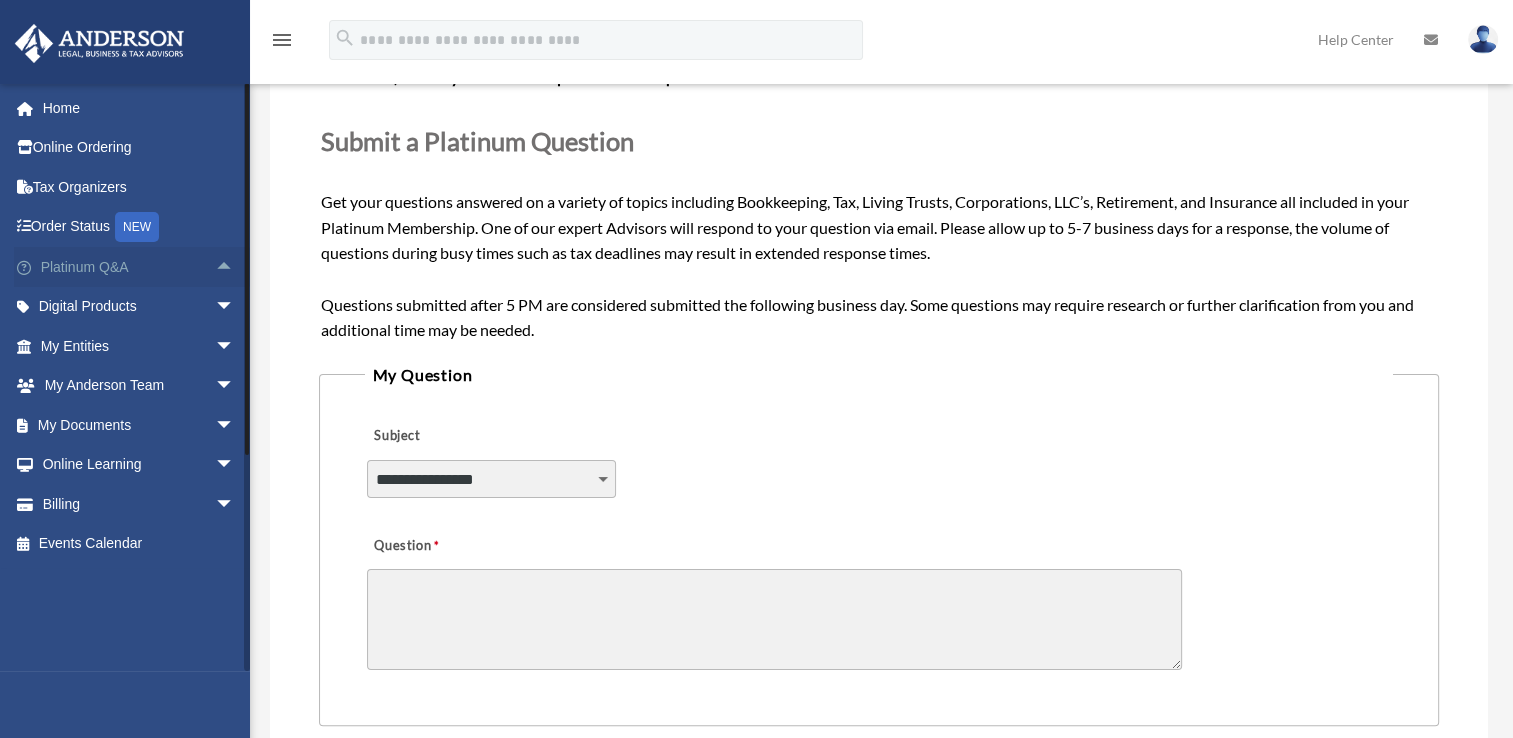 click on "arrow_drop_up" at bounding box center (235, 267) 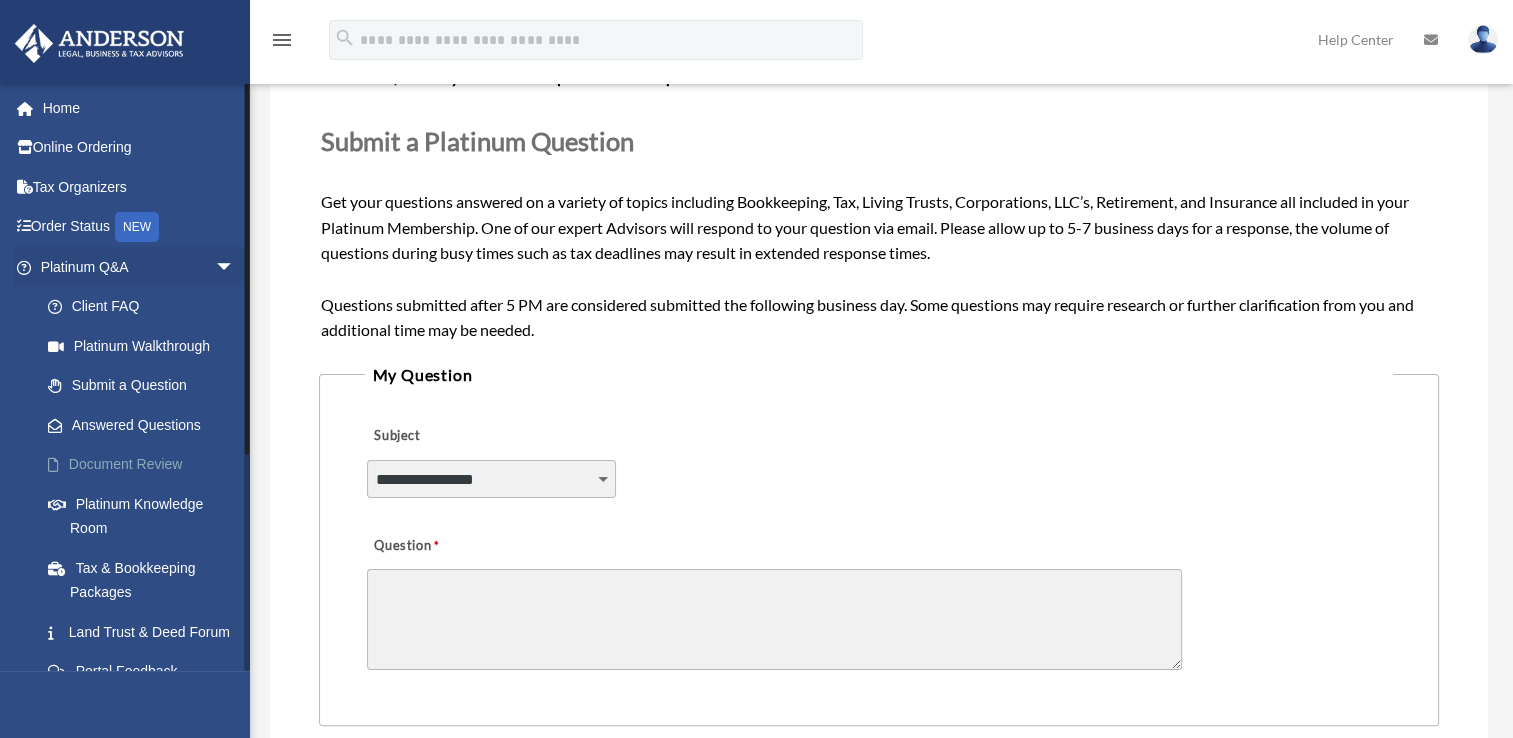 click on "Document Review" at bounding box center [146, 465] 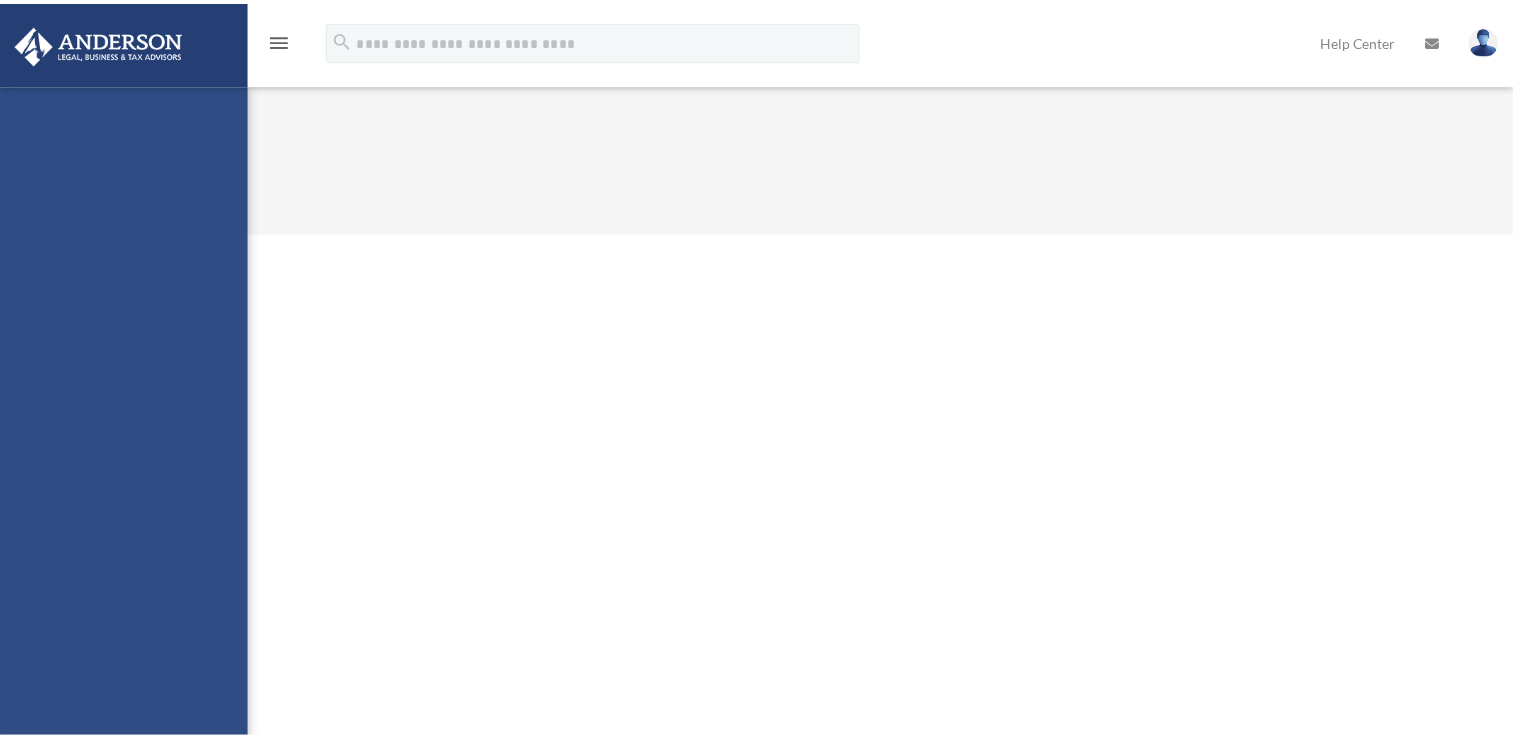 scroll, scrollTop: 0, scrollLeft: 0, axis: both 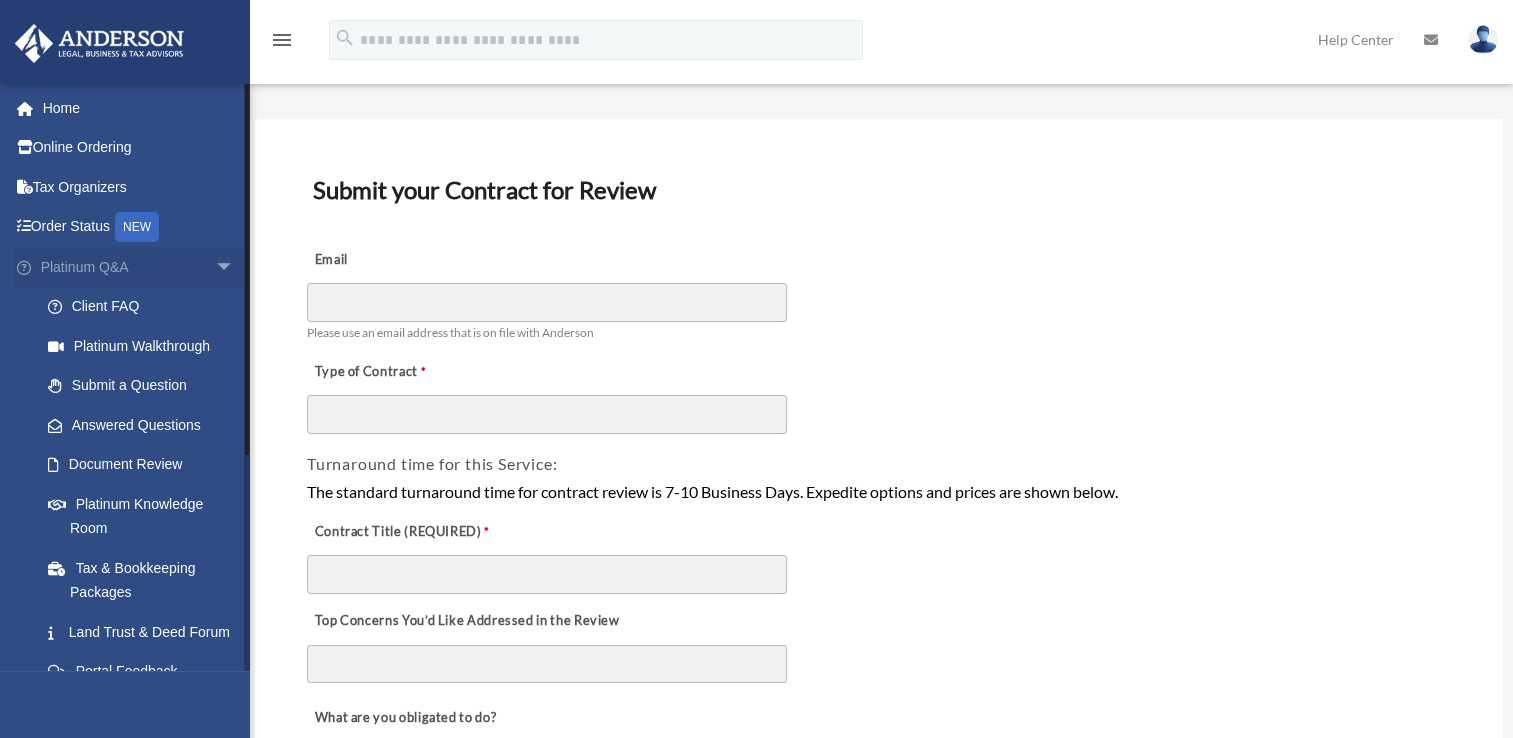 click on "arrow_drop_down" at bounding box center [235, 267] 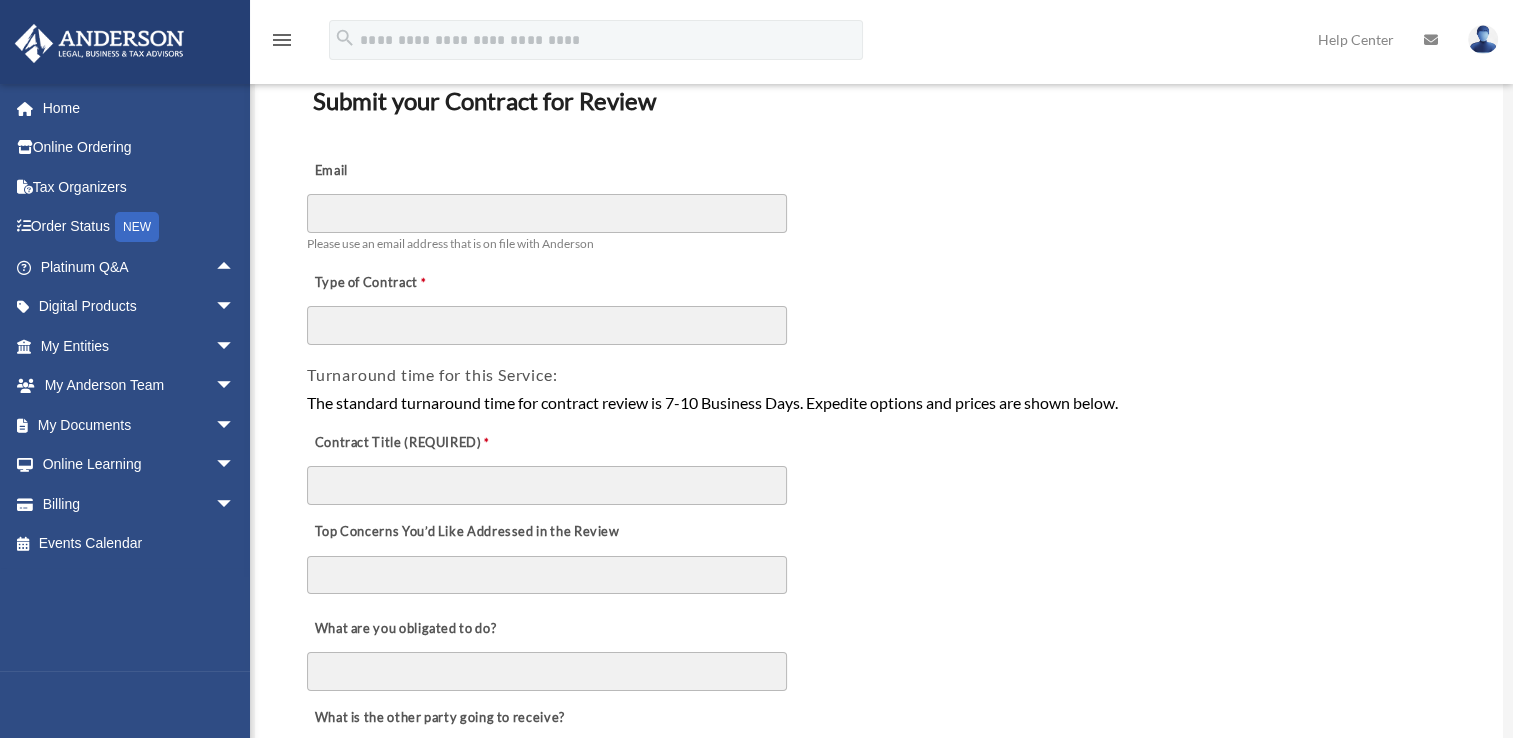 scroll, scrollTop: 136, scrollLeft: 0, axis: vertical 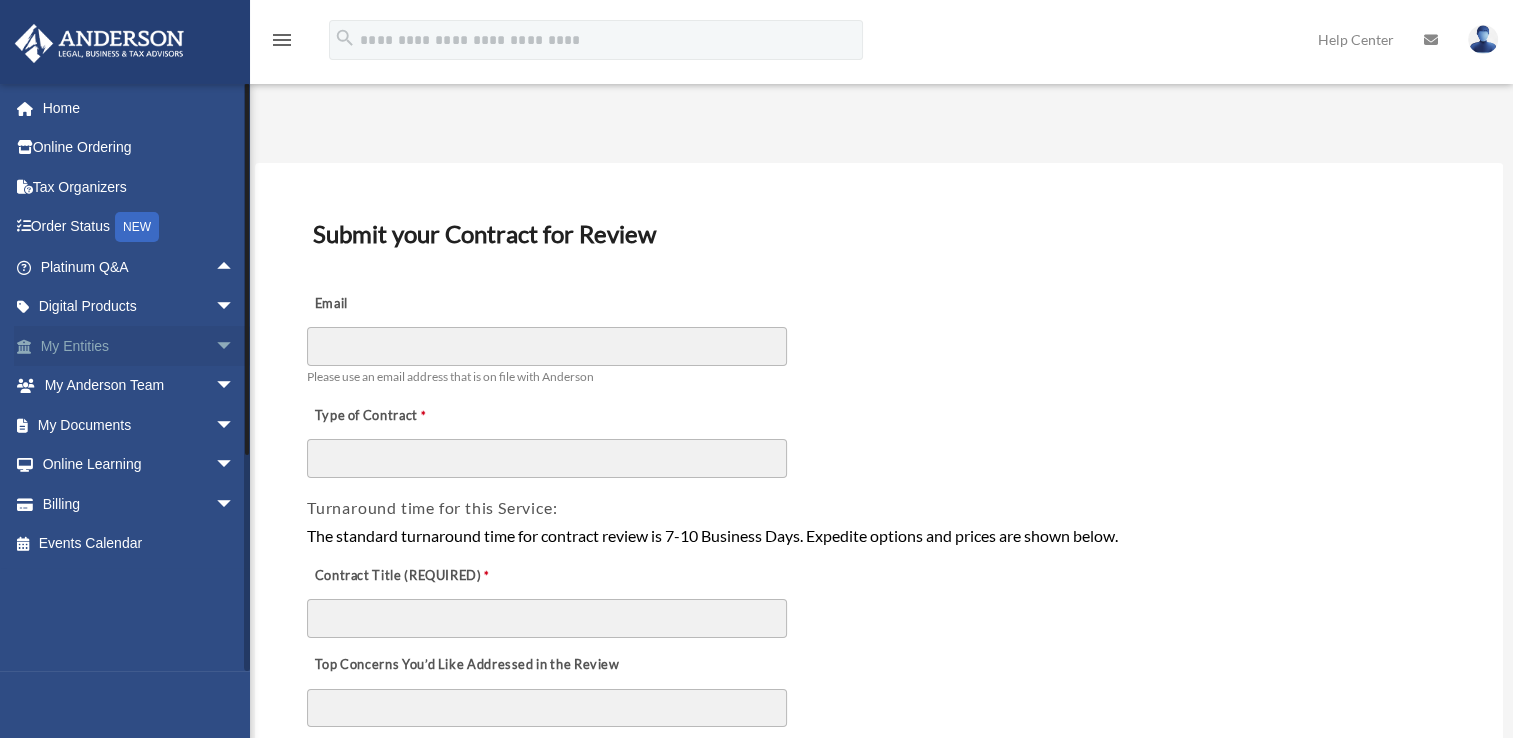 click on "arrow_drop_down" at bounding box center [235, 346] 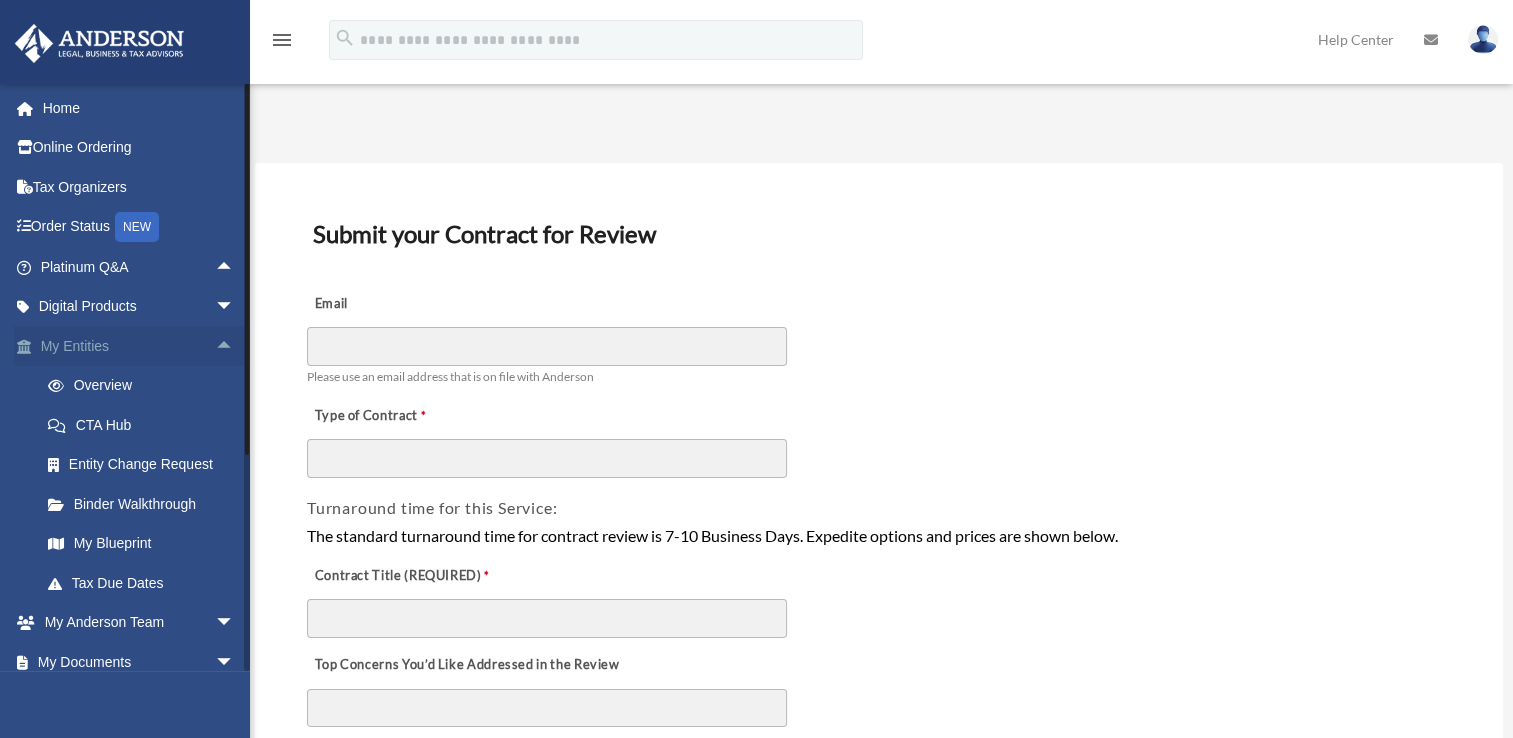 click on "arrow_drop_up" at bounding box center [235, 346] 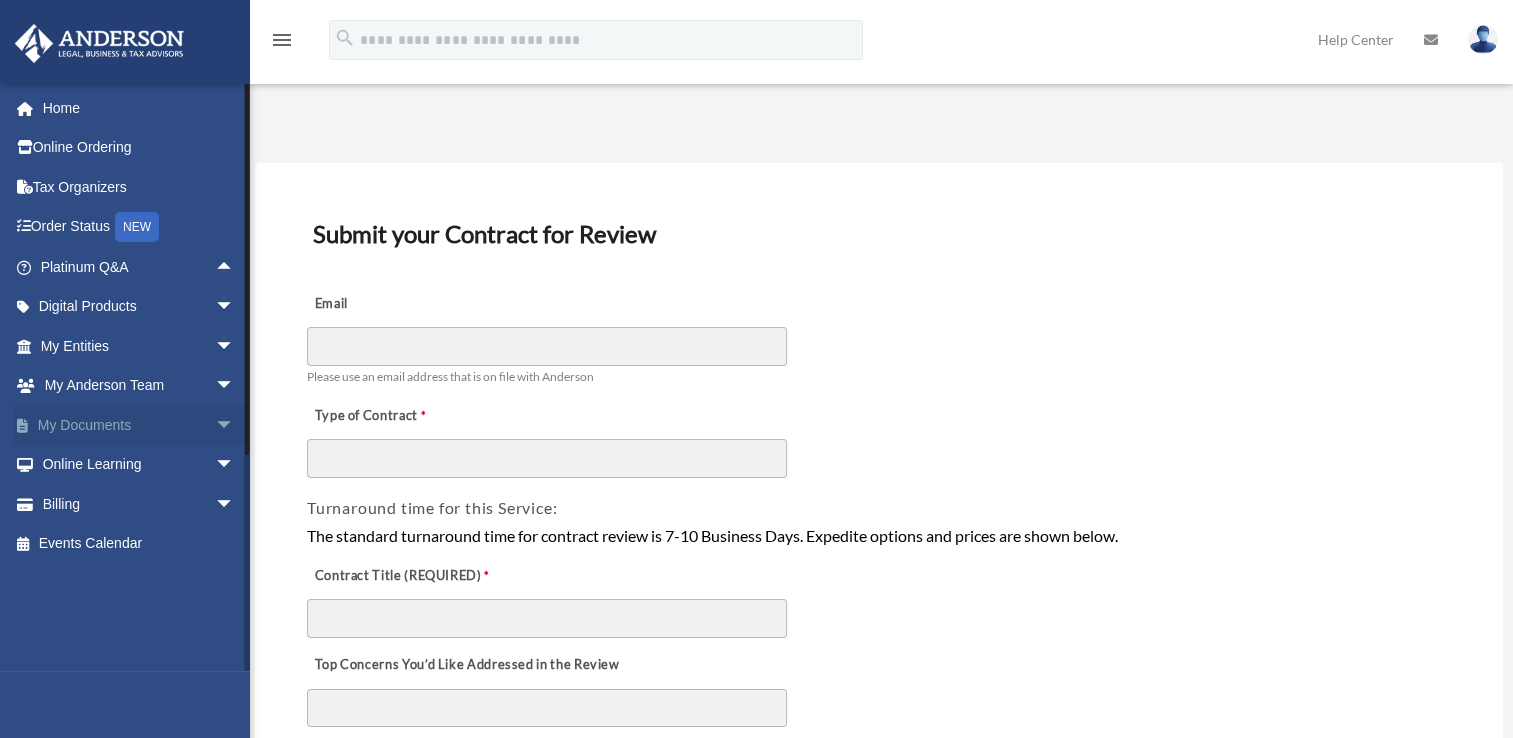 click on "arrow_drop_down" at bounding box center (235, 425) 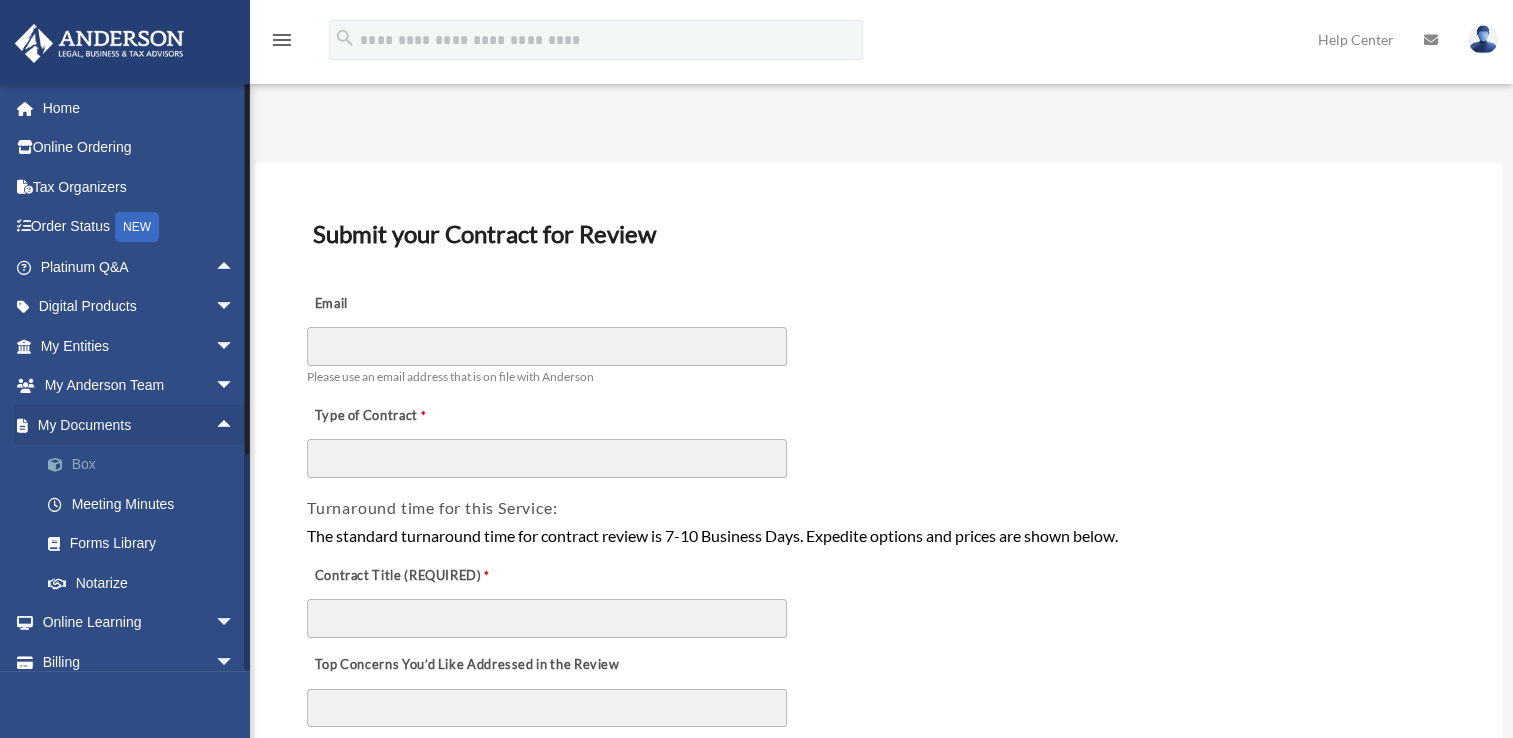 click on "Box" at bounding box center [146, 465] 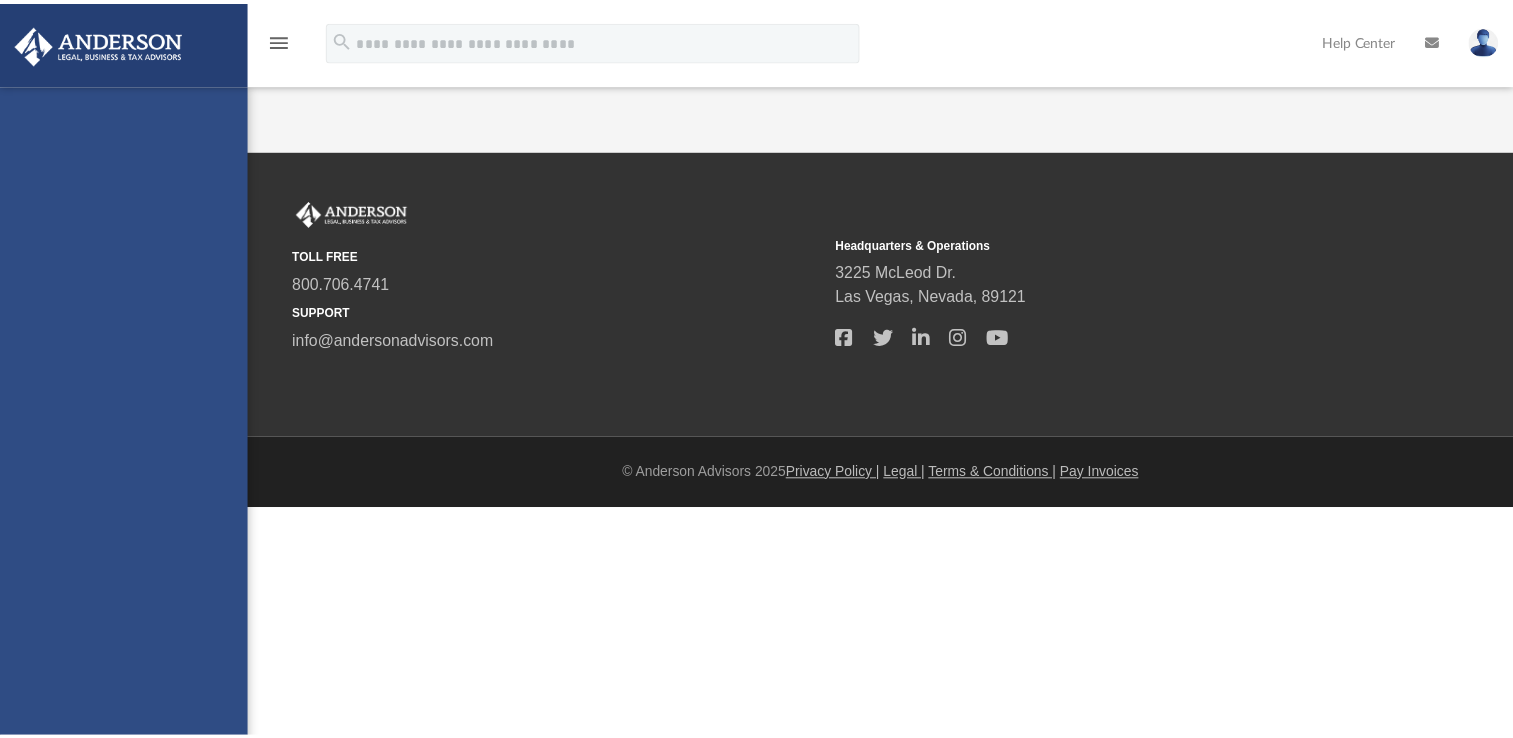 scroll, scrollTop: 0, scrollLeft: 0, axis: both 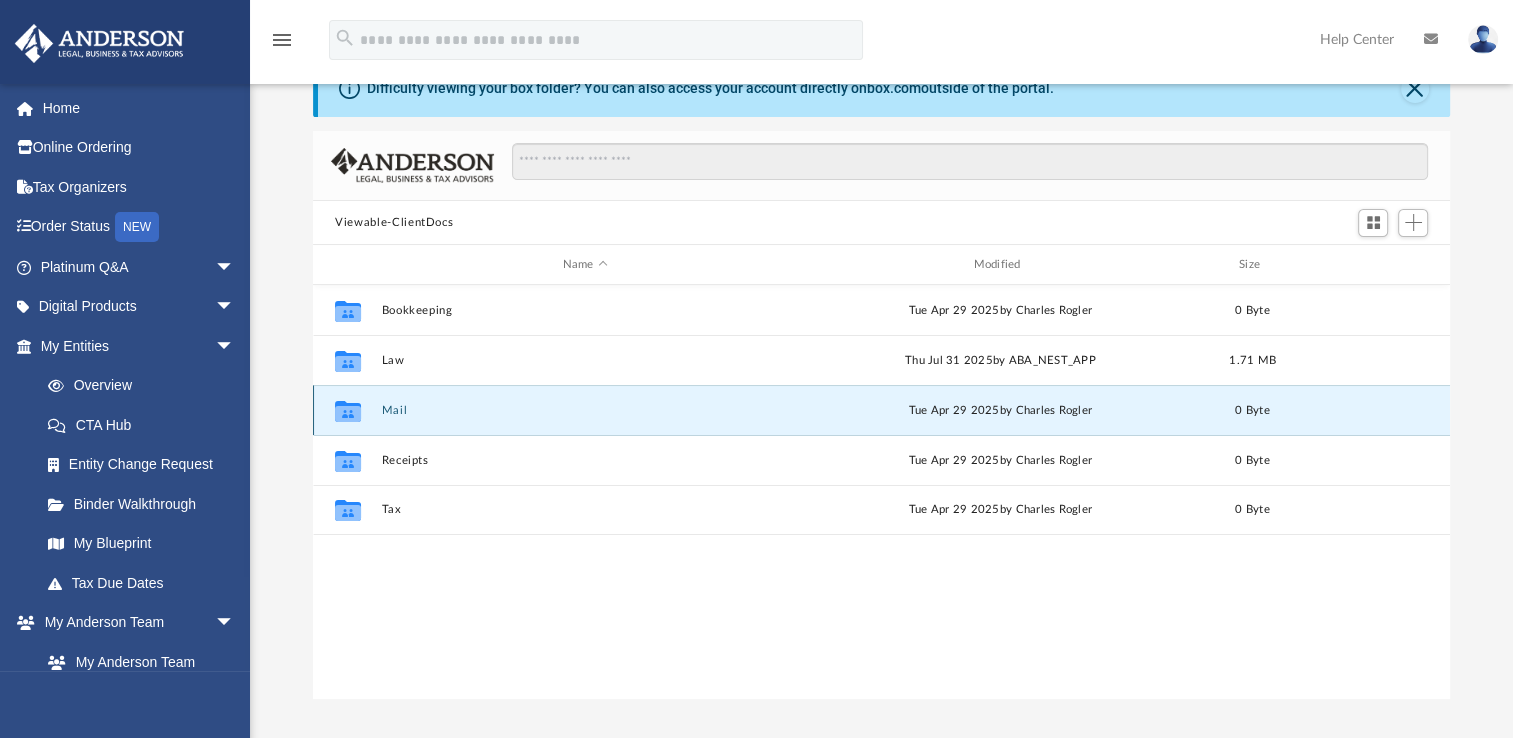 click on "Mail" at bounding box center (585, 410) 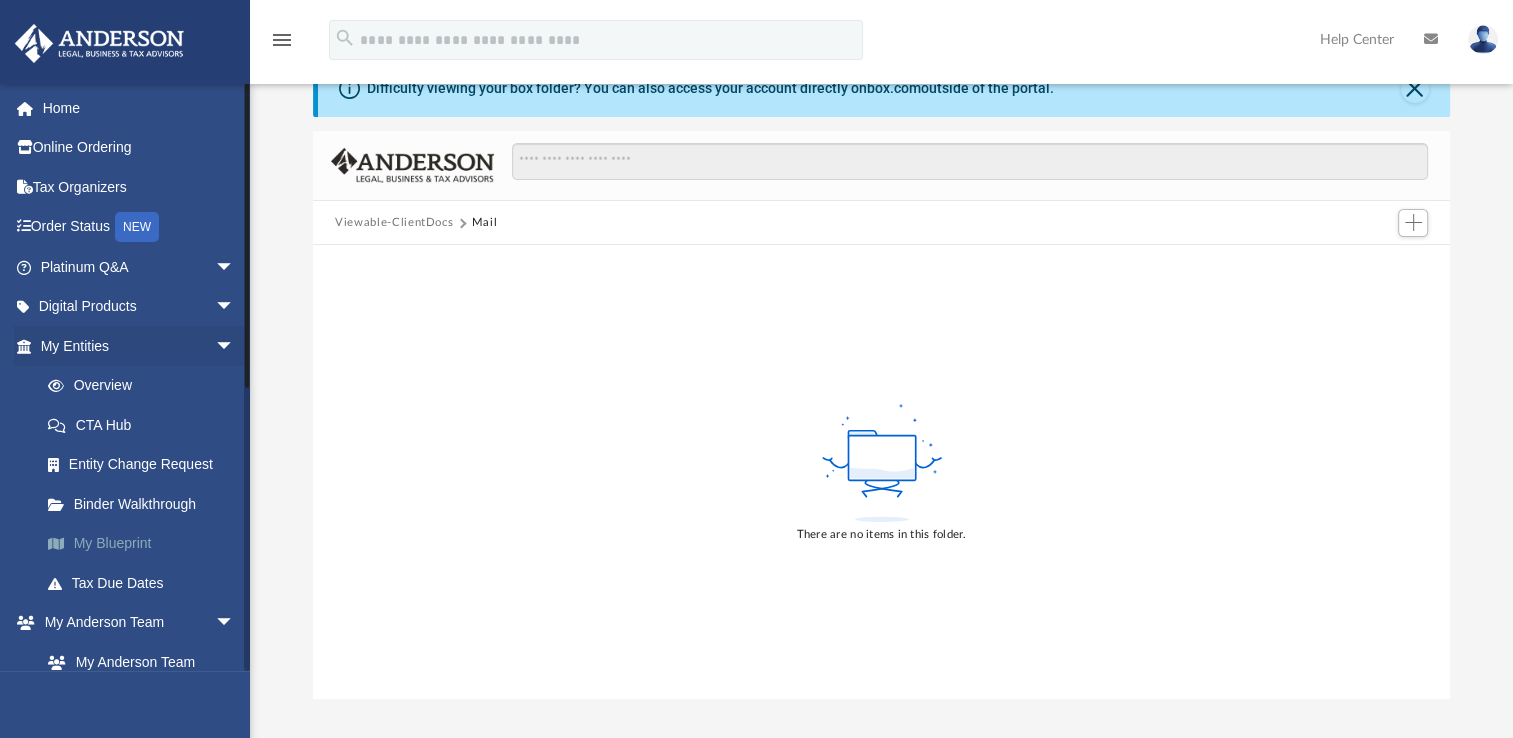 click on "My Blueprint" at bounding box center [146, 544] 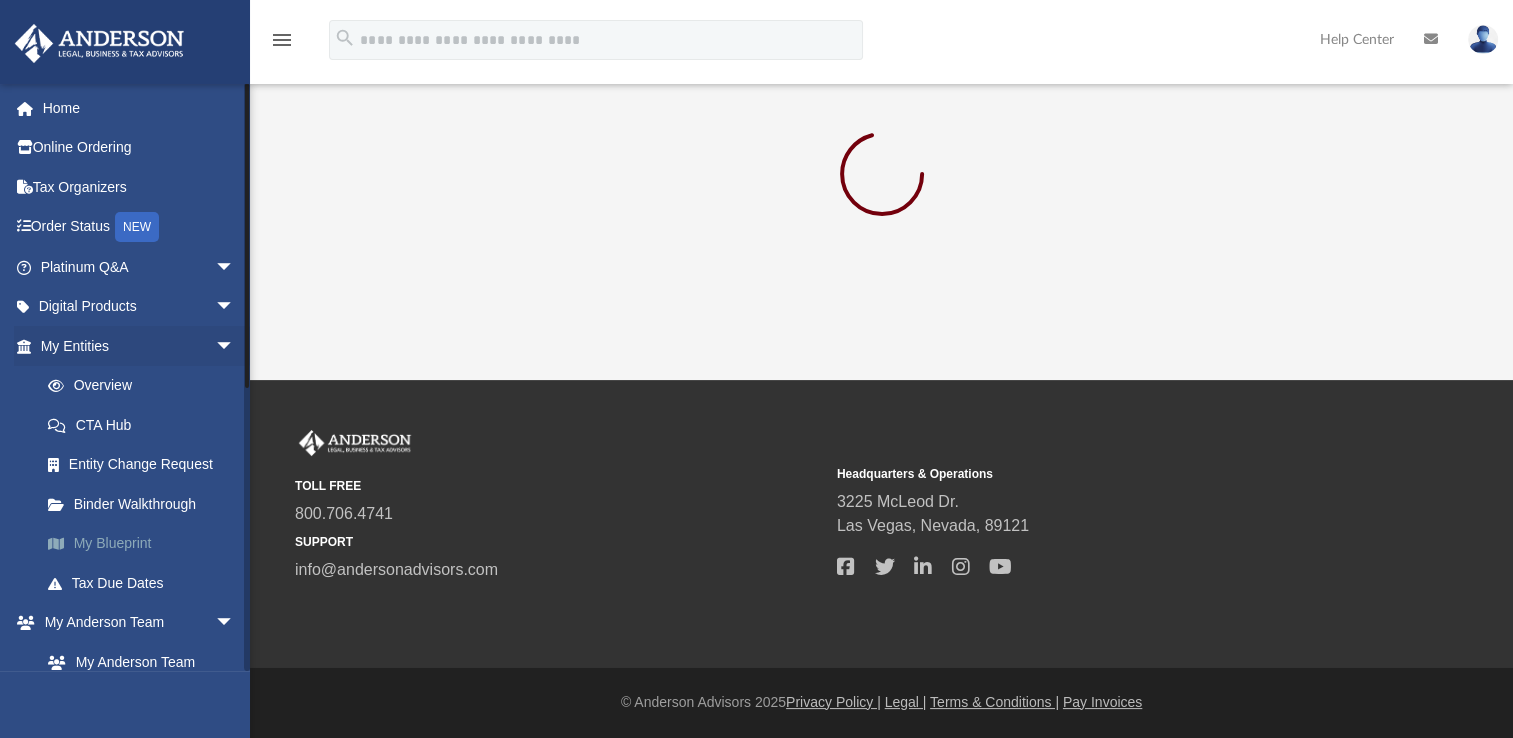 scroll, scrollTop: 0, scrollLeft: 0, axis: both 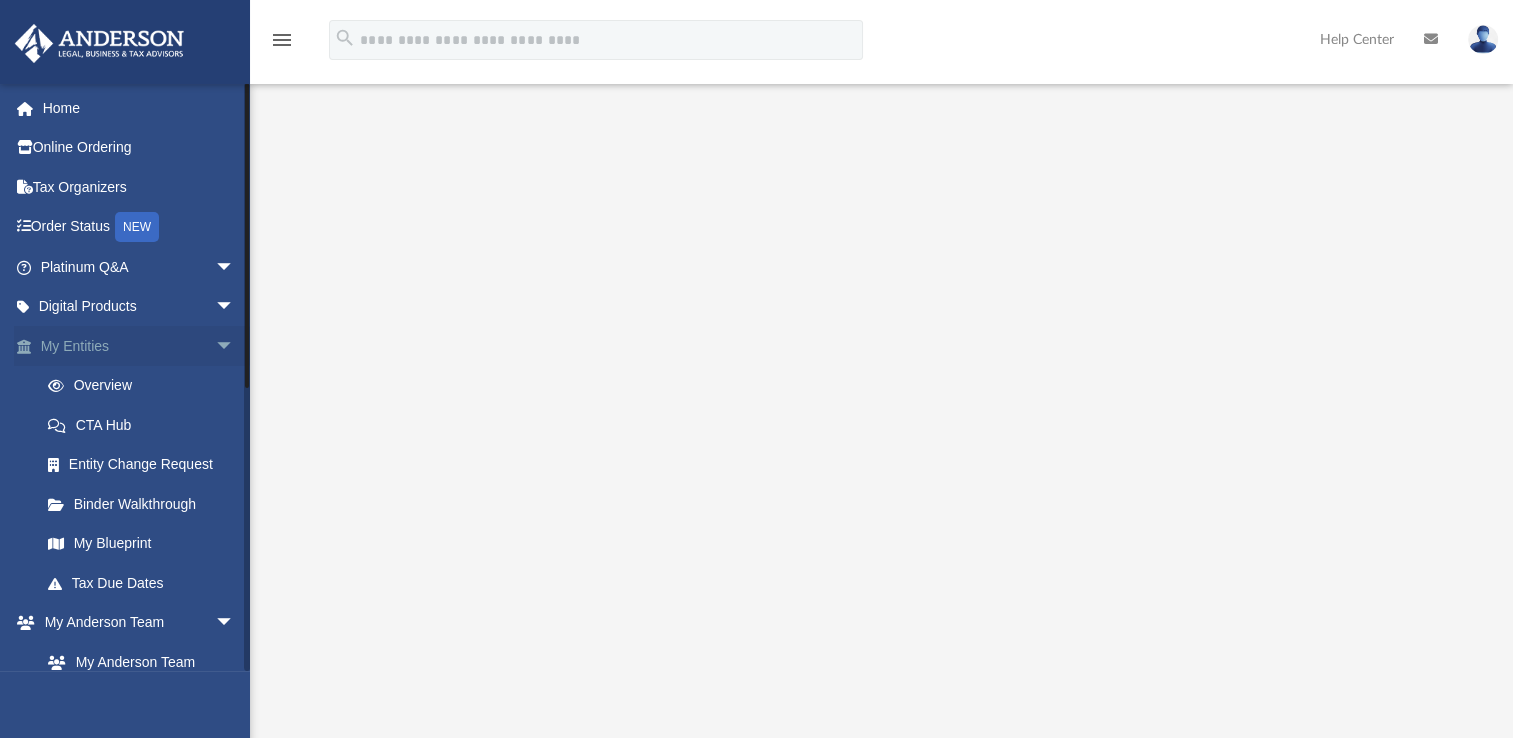 click on "My Entities arrow_drop_down" at bounding box center (139, 346) 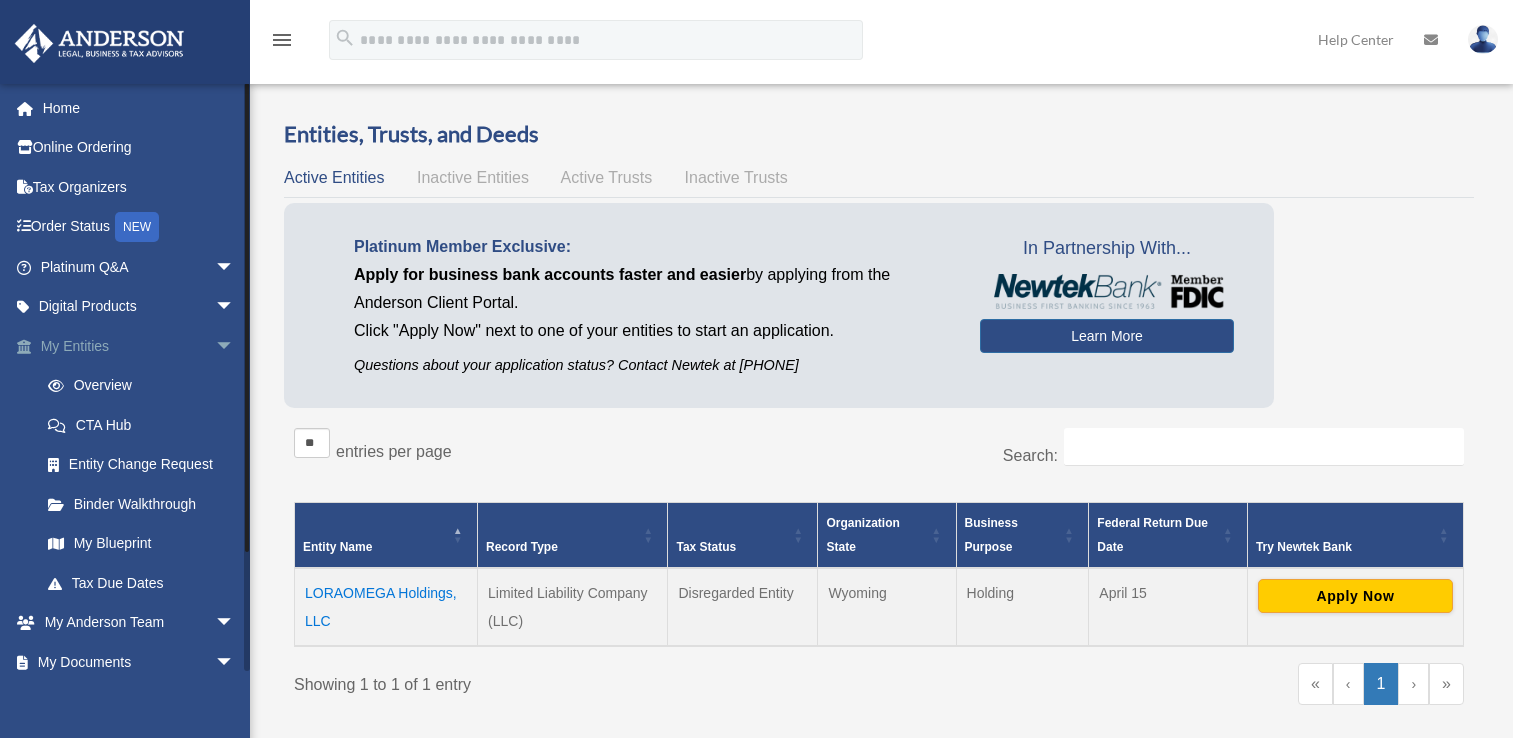 scroll, scrollTop: 0, scrollLeft: 0, axis: both 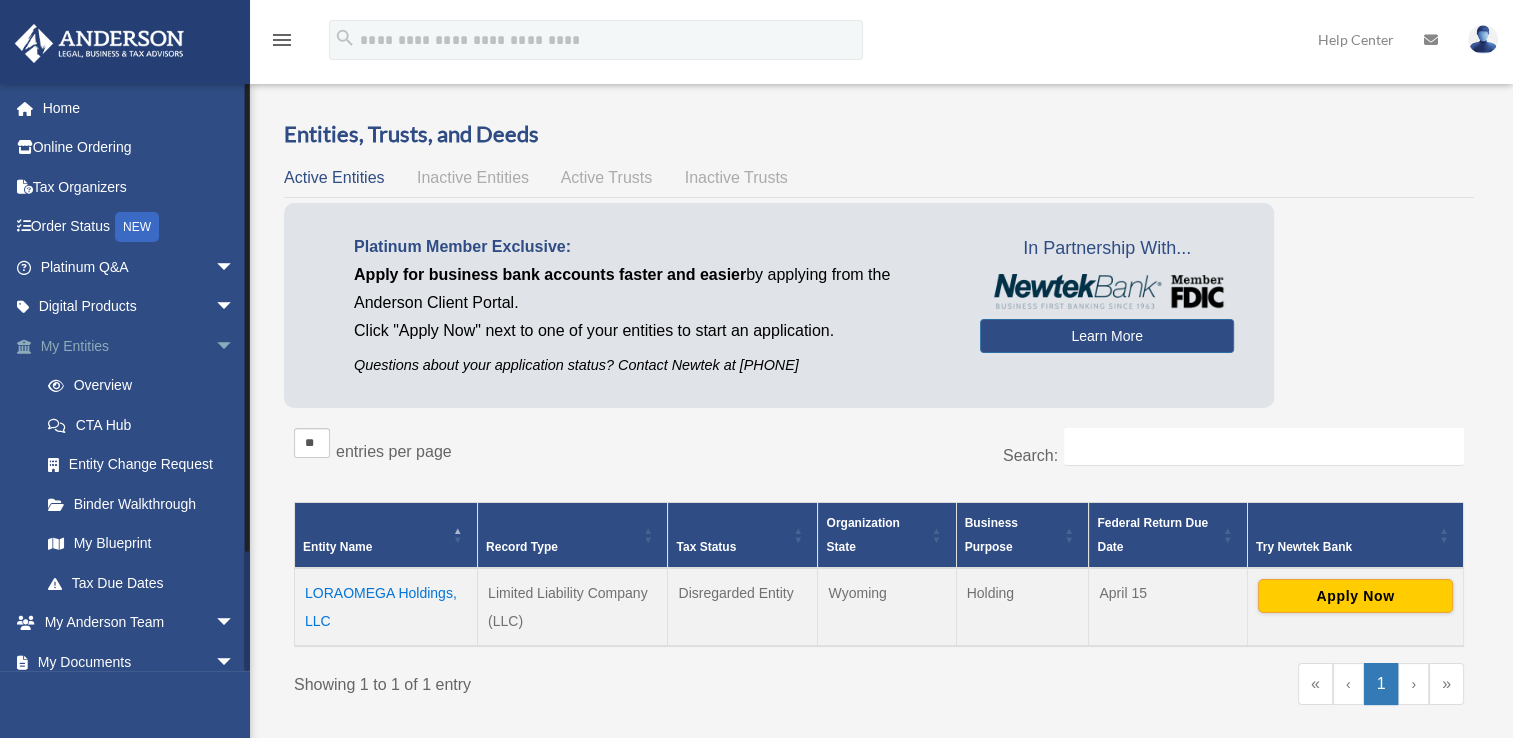 click on "arrow_drop_down" at bounding box center (235, 346) 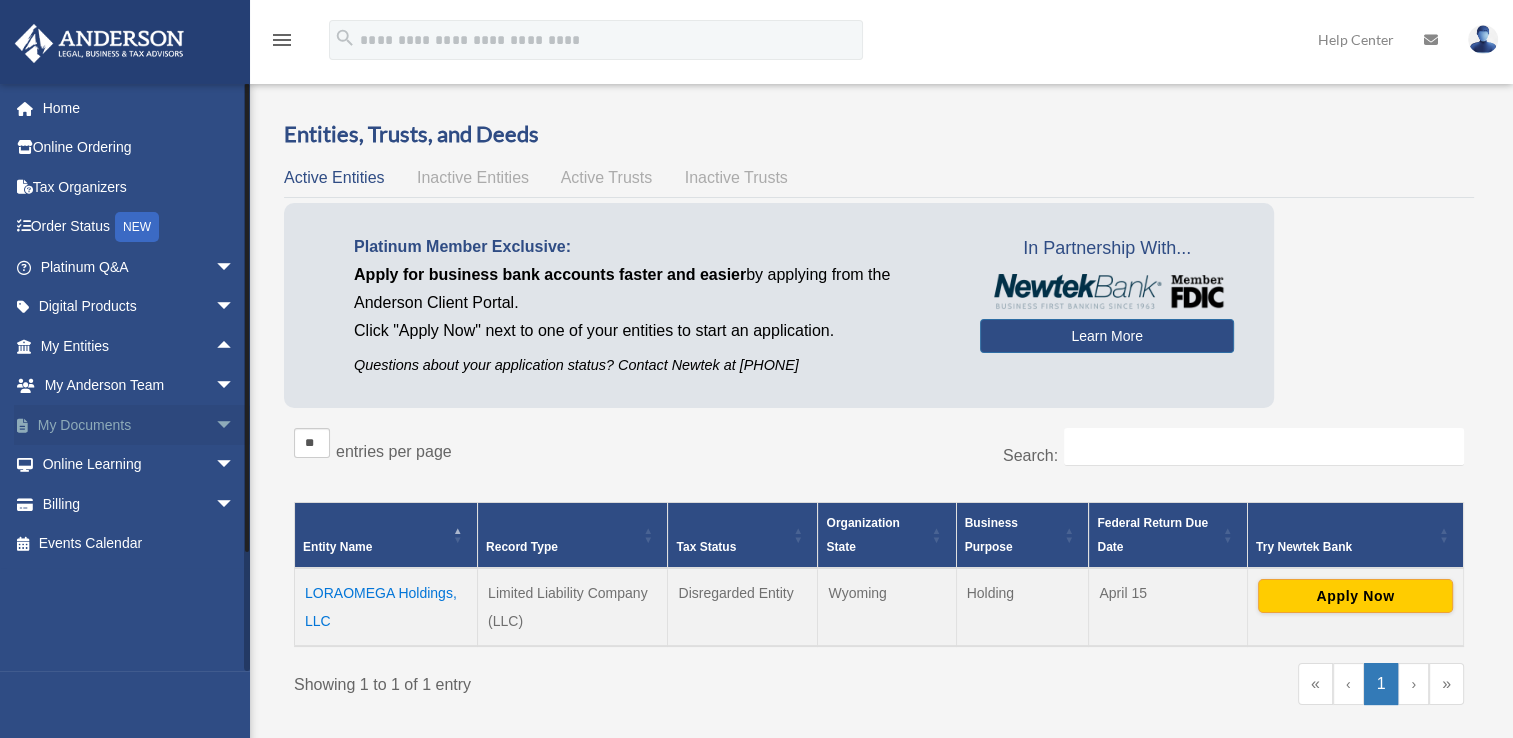 click on "arrow_drop_down" at bounding box center [235, 425] 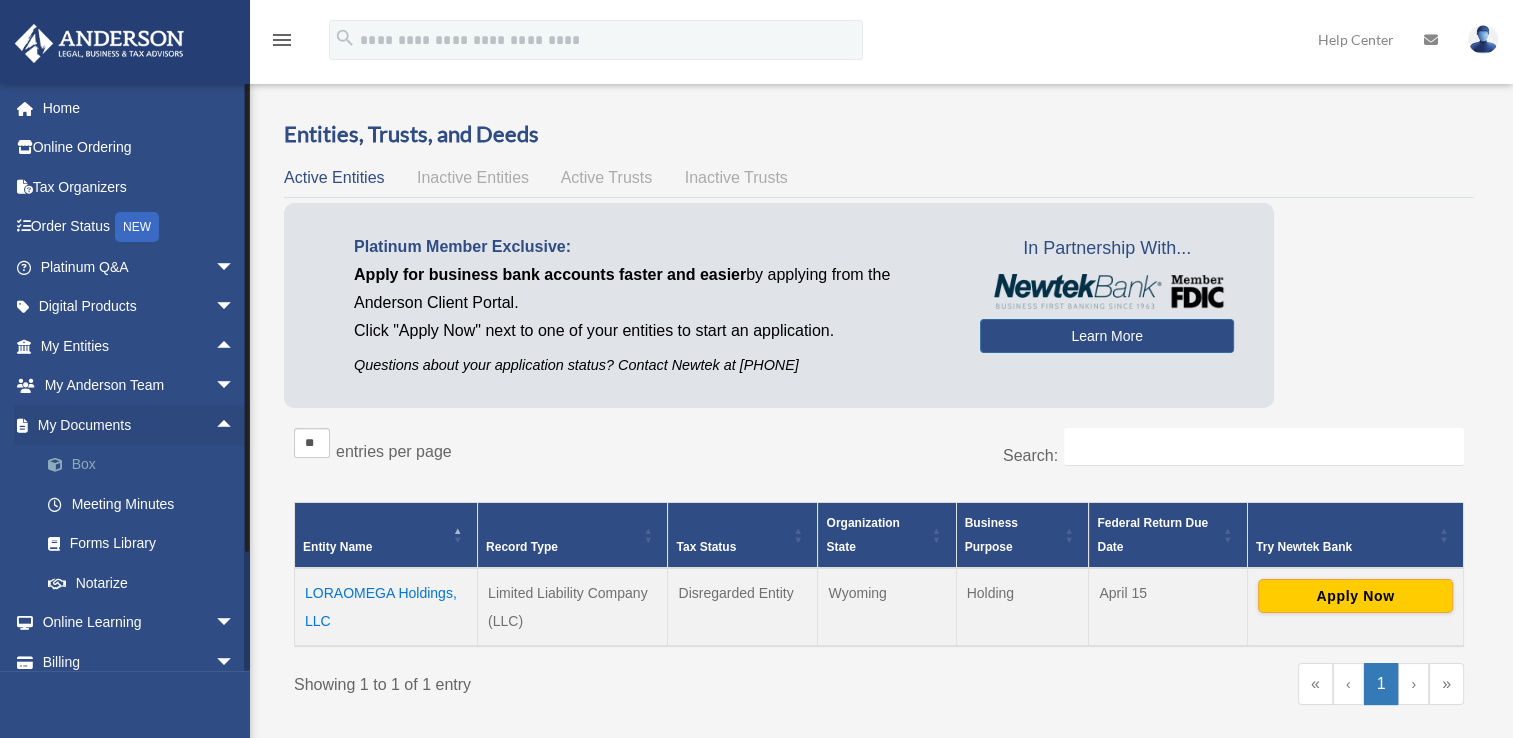 click on "Box" at bounding box center (146, 465) 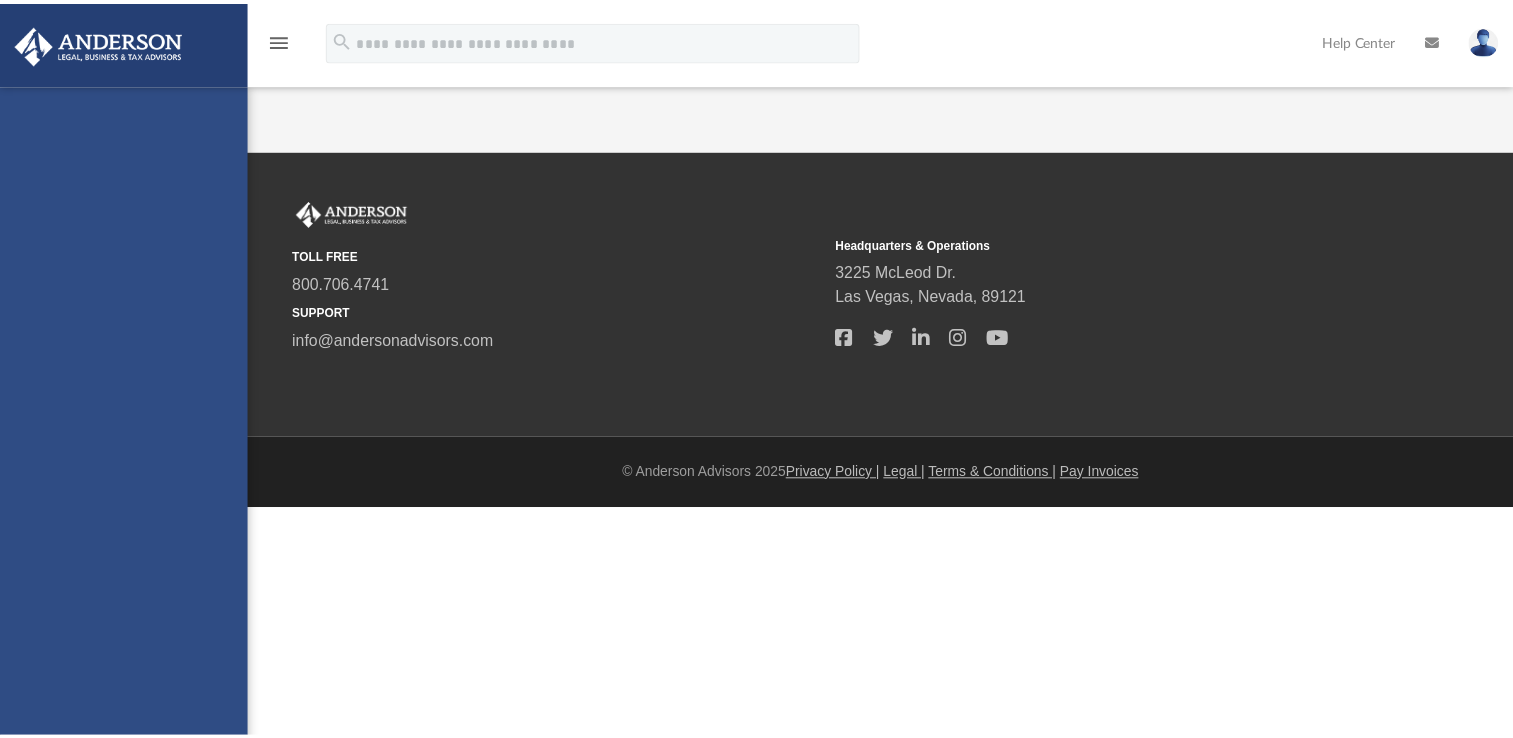 scroll, scrollTop: 0, scrollLeft: 0, axis: both 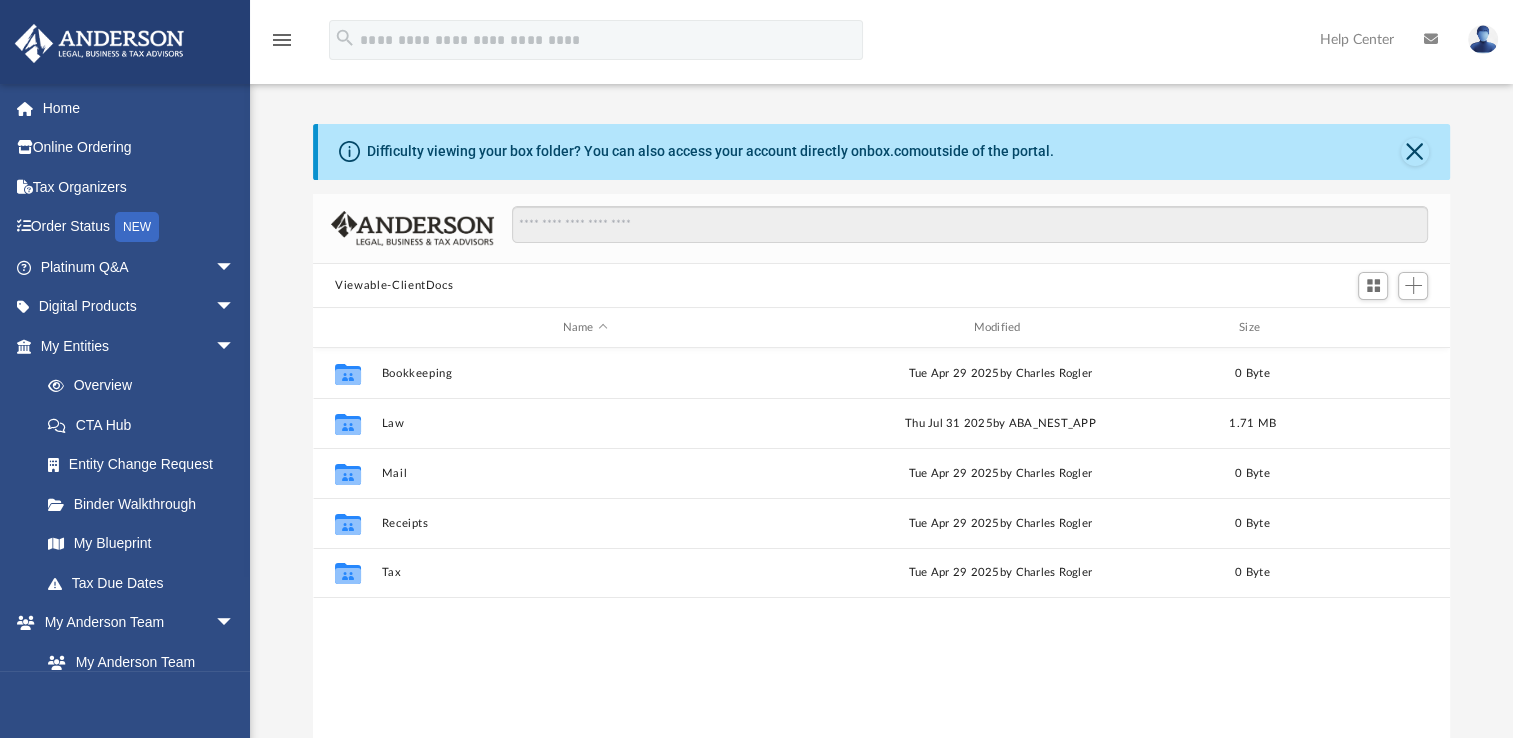 click on "Collaborated Folder Bookkeeping Tue Apr 29 2025  by [FIRST] [LAST] 0 Byte Collaborated Folder Law Thu Jul 31 2025  by ABA_NEST_APP 1.71 MB Collaborated Folder Mail Tue Apr 29 2025  by [FIRST] [LAST] 0 Byte Collaborated Folder Receipts Tue Apr 29 2025  by [FIRST] [LAST] 0 Byte Collaborated Folder Tax Tue Apr 29 2025  by [FIRST] [LAST] 0 Byte" at bounding box center (881, 555) 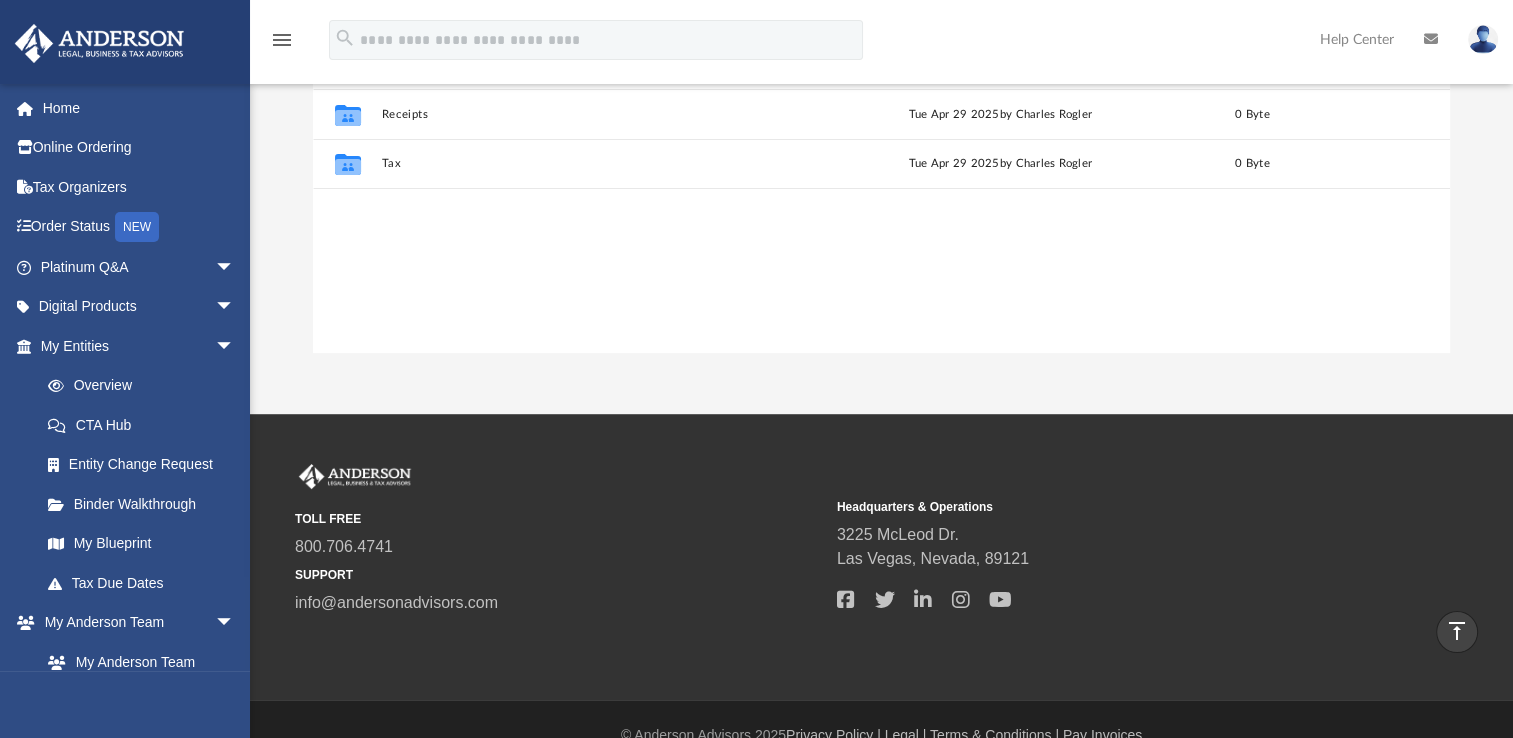 scroll, scrollTop: 0, scrollLeft: 0, axis: both 